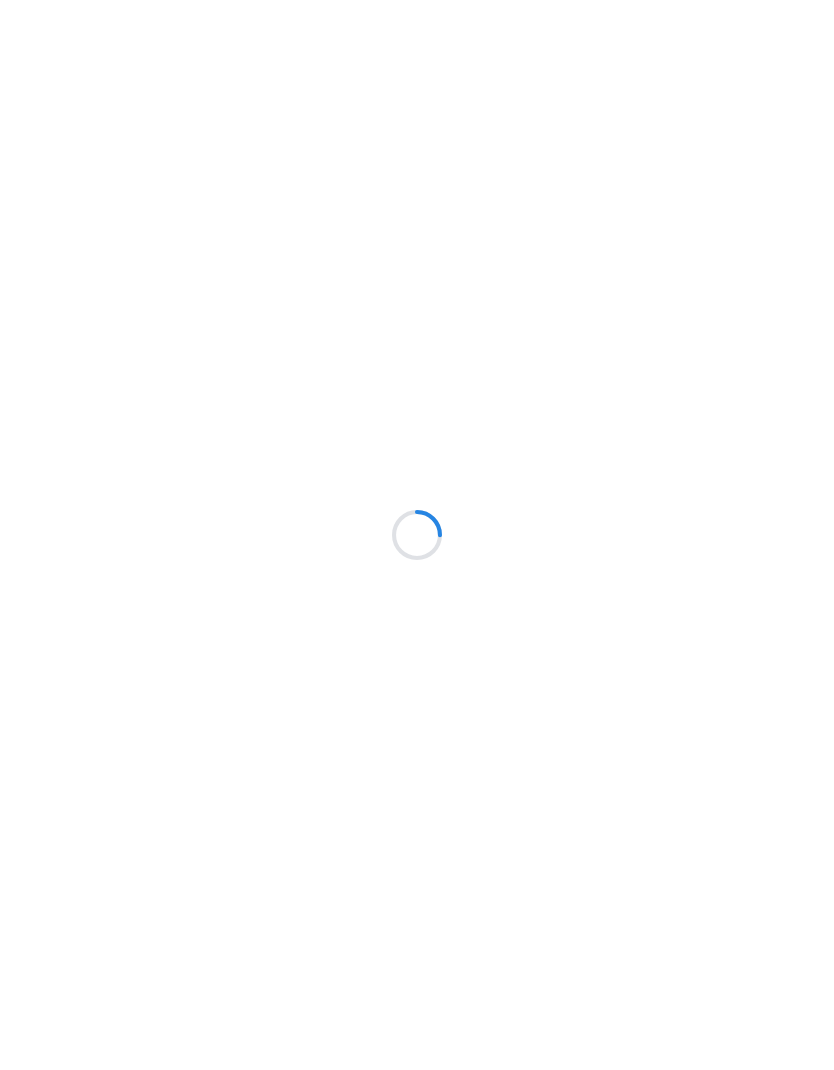 scroll, scrollTop: 0, scrollLeft: 0, axis: both 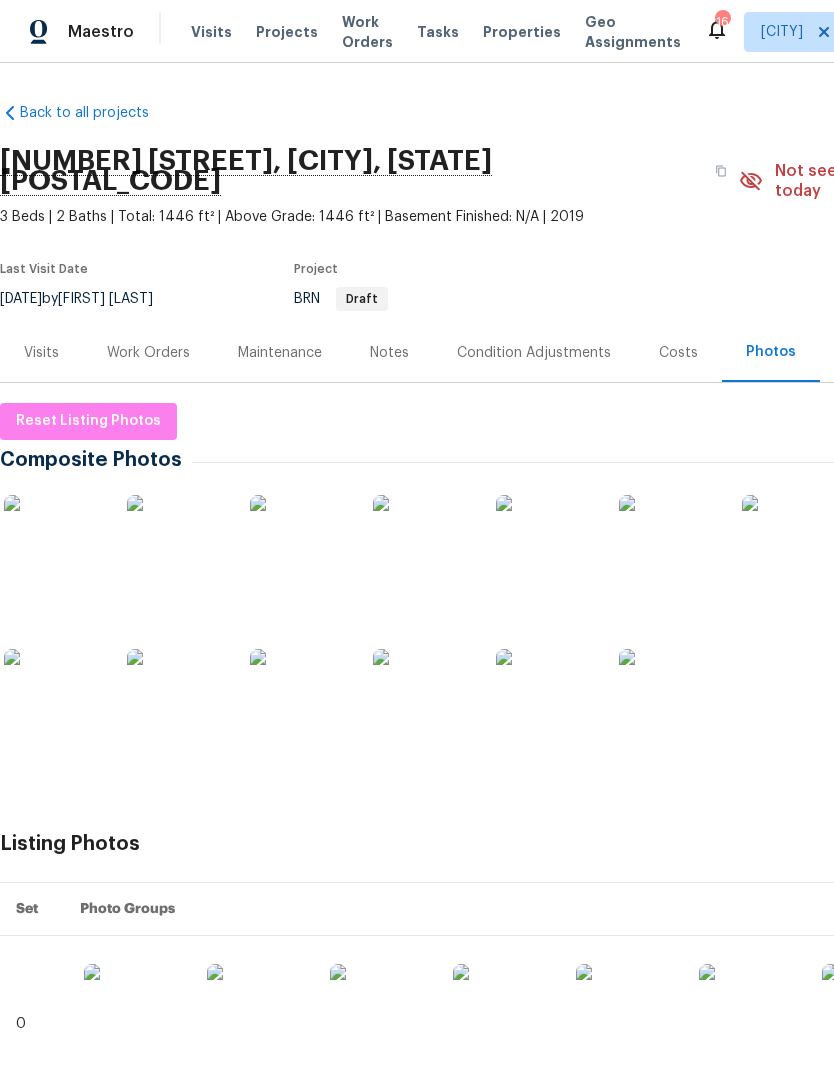 click on "Work Orders" at bounding box center (367, 32) 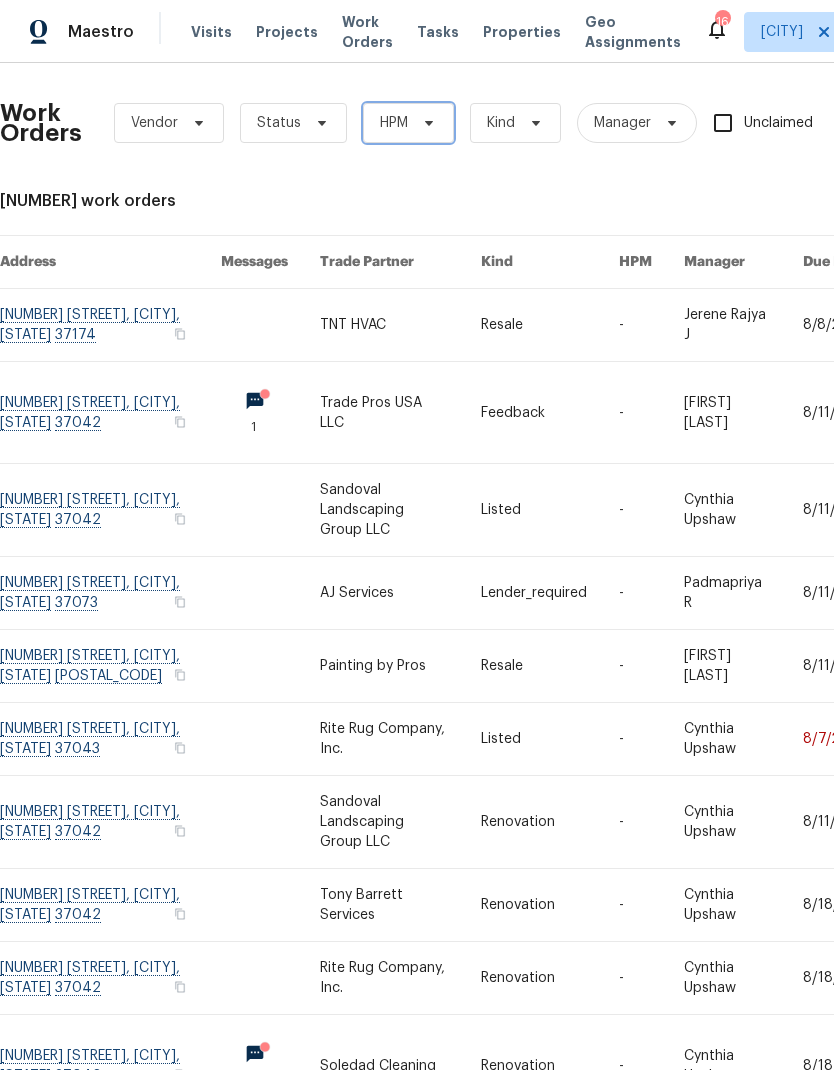 click on "HPM" at bounding box center (408, 123) 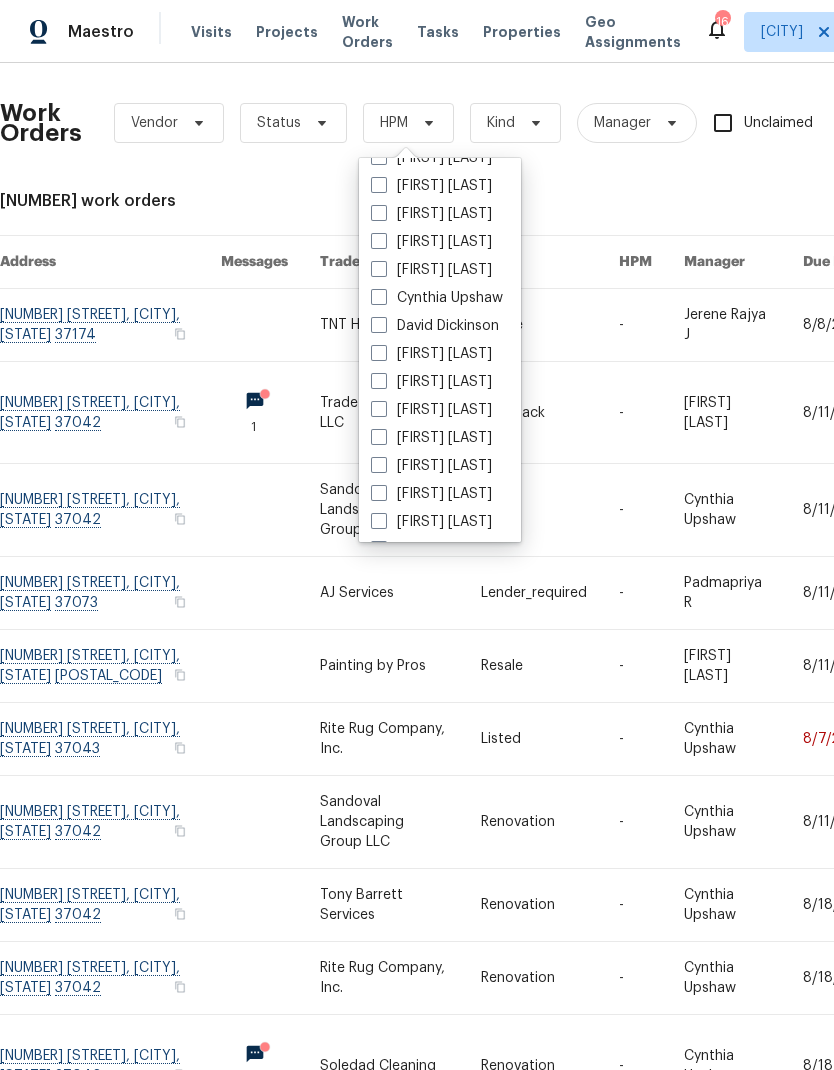 scroll, scrollTop: 144, scrollLeft: 0, axis: vertical 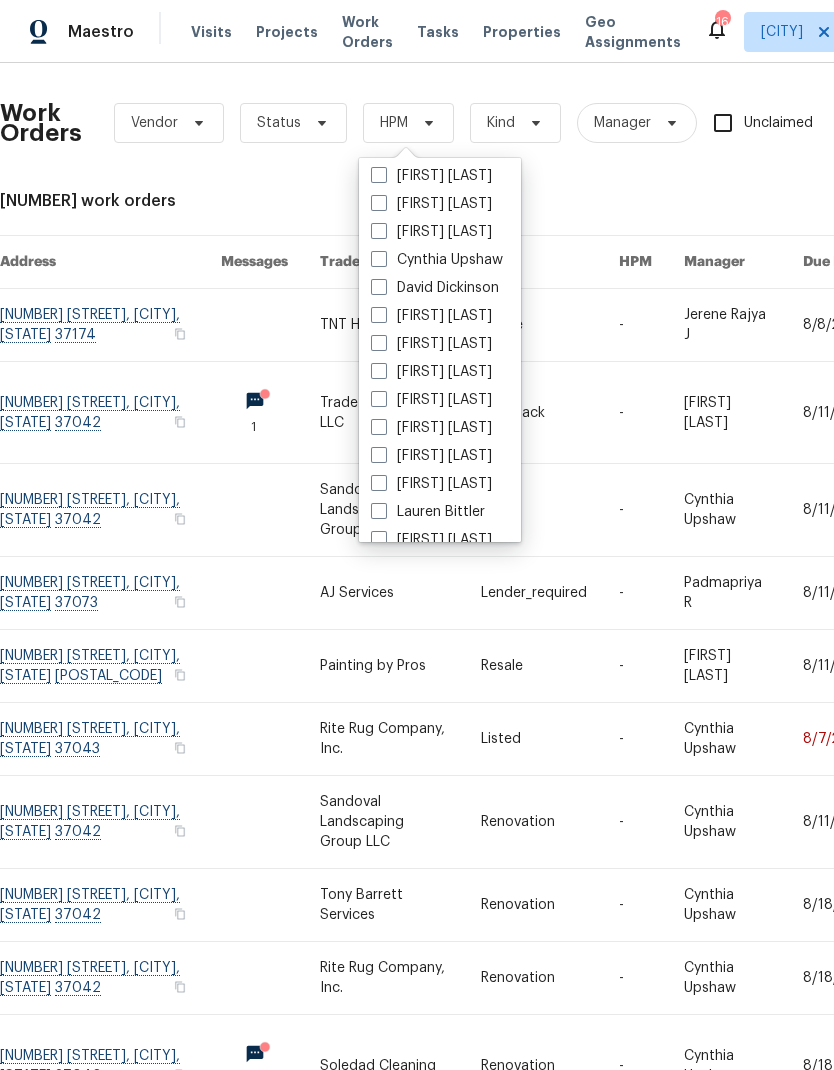 click on "[FIRST] [LAST]" at bounding box center (431, 400) 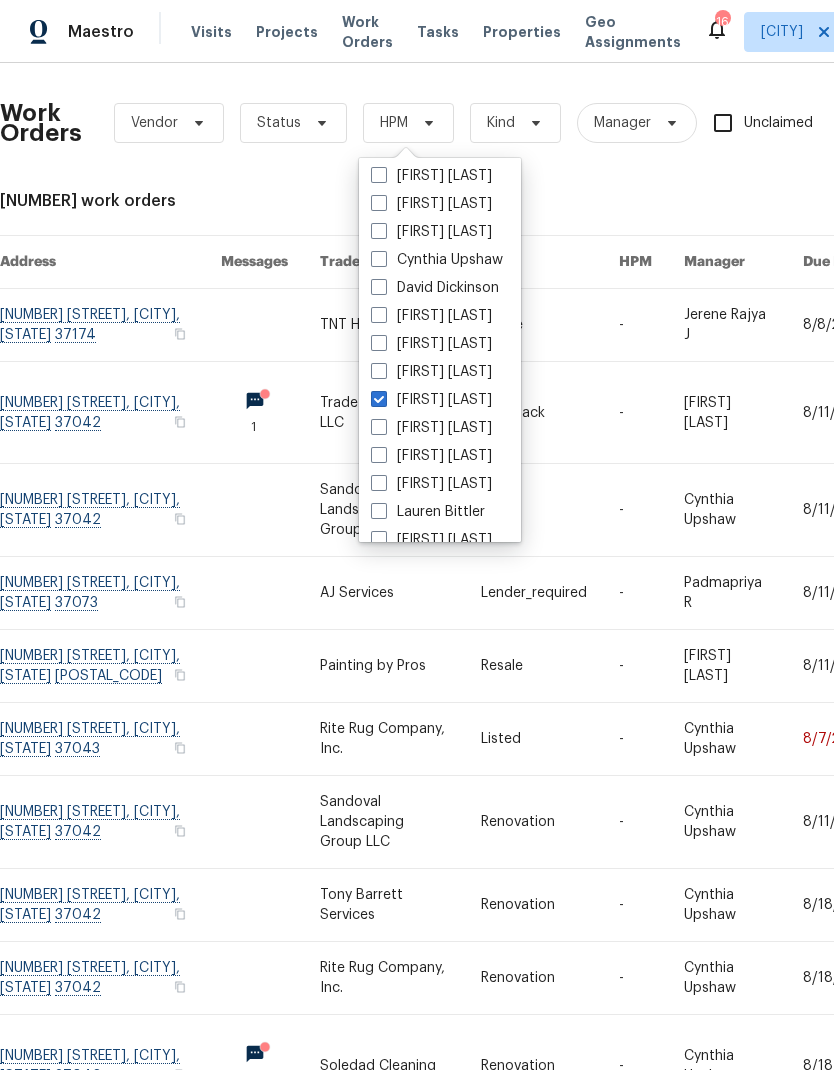 checkbox on "true" 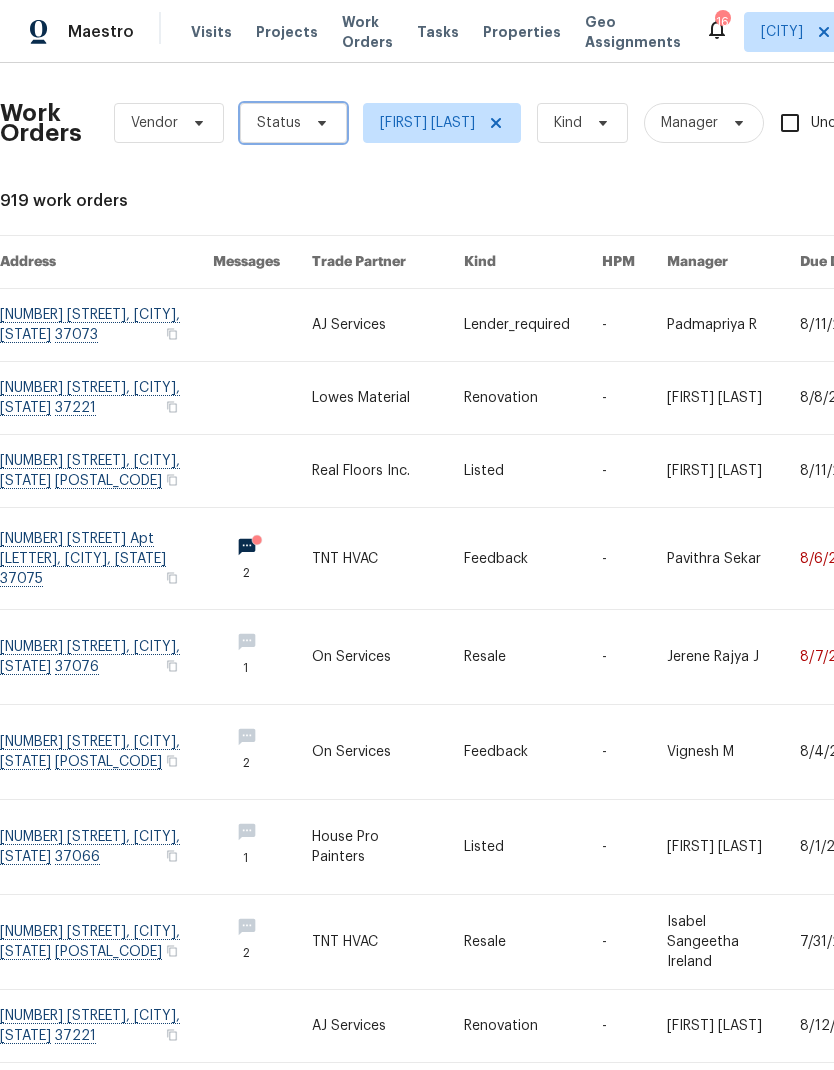 click 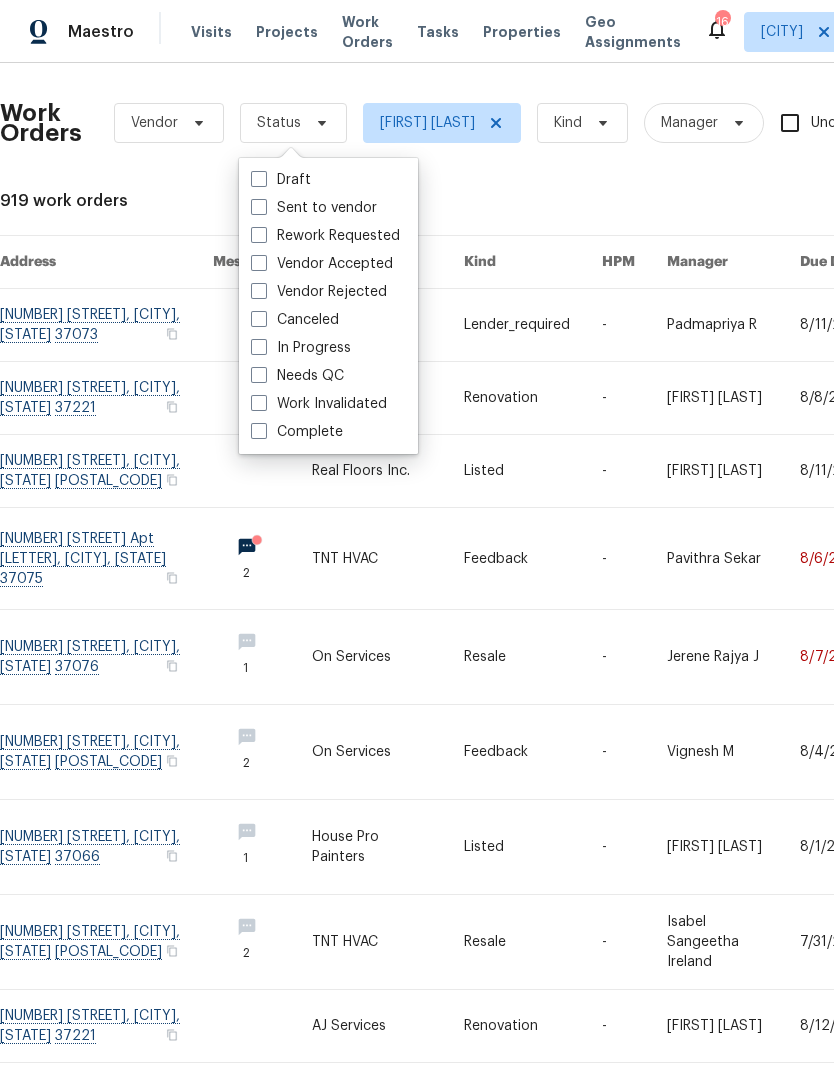 click on "919 work orders" at bounding box center [565, 201] 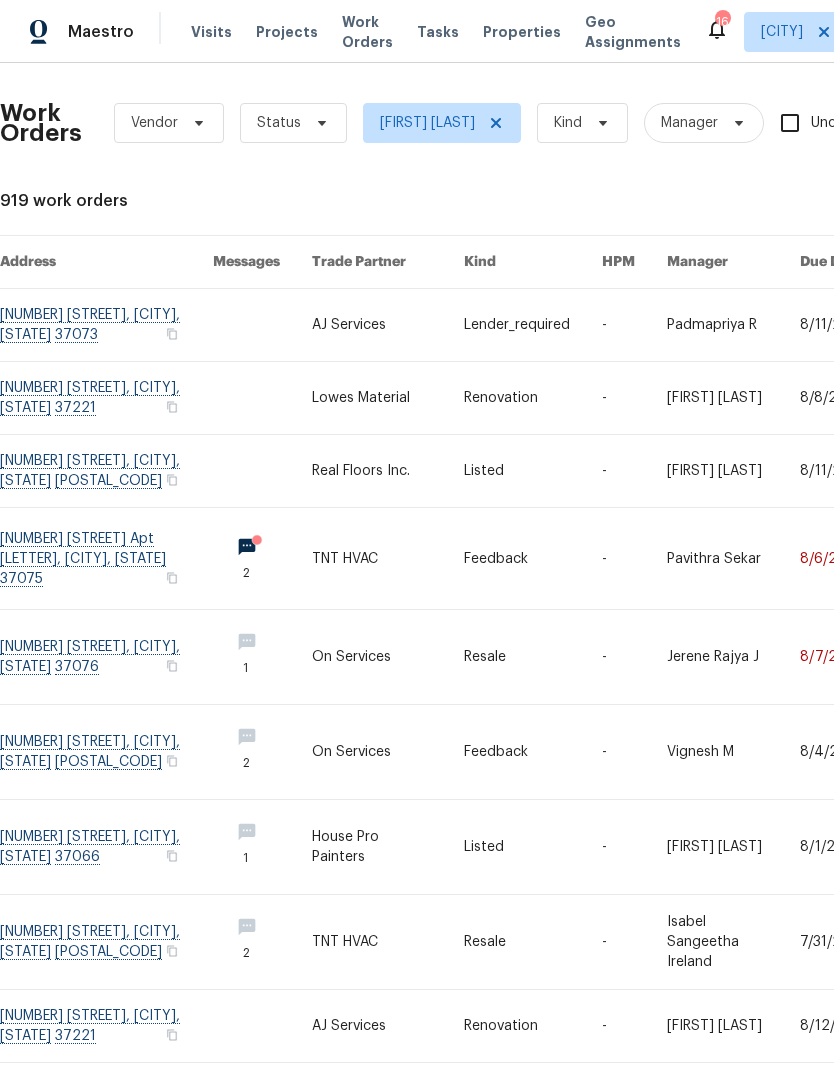 click at bounding box center (533, 325) 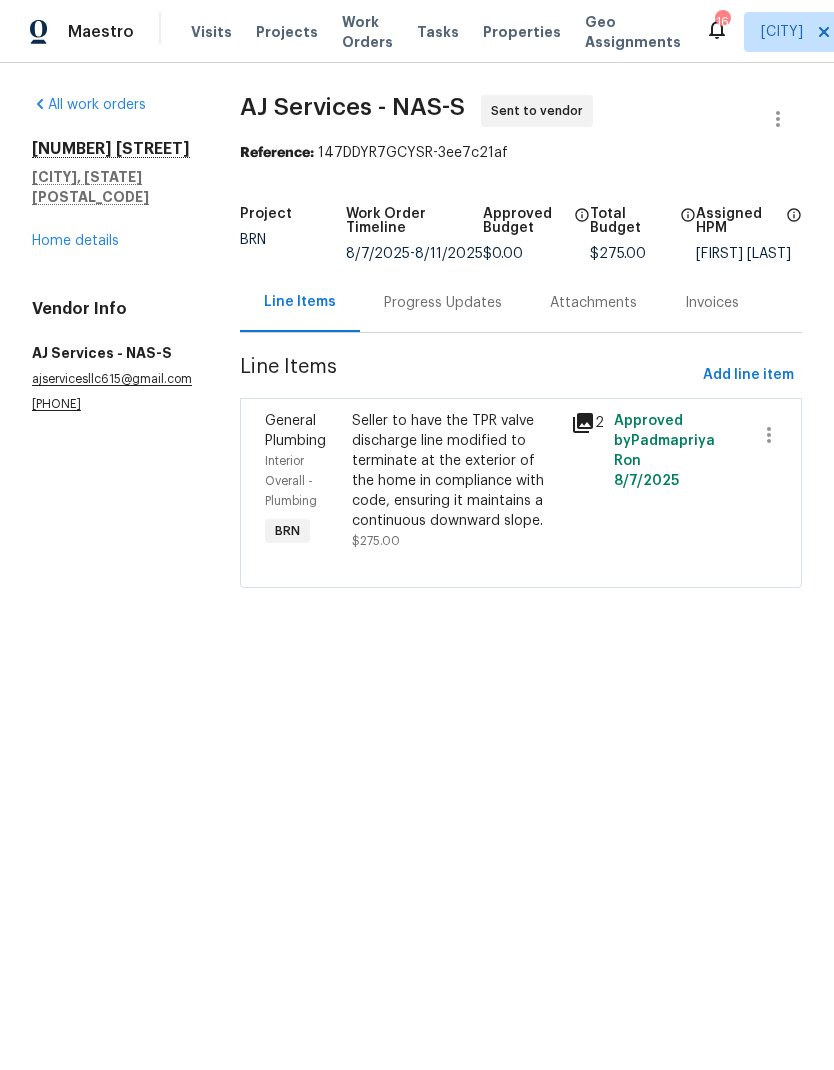 click 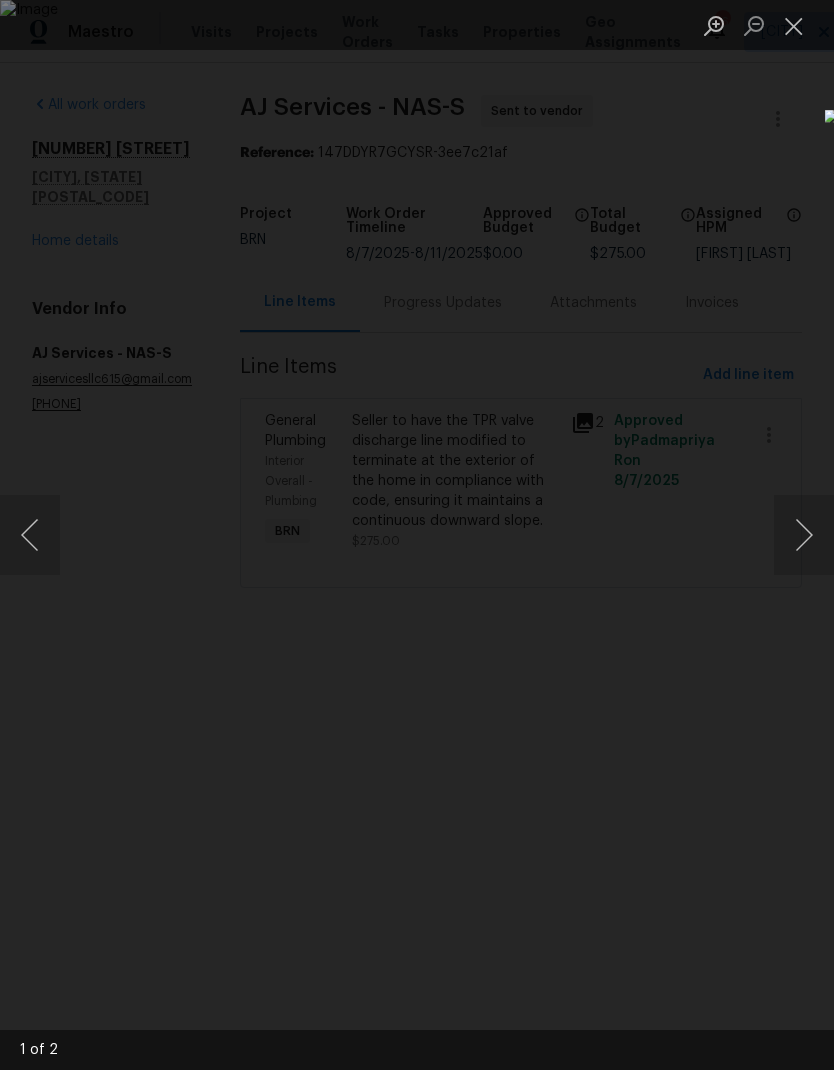 click at bounding box center (794, 25) 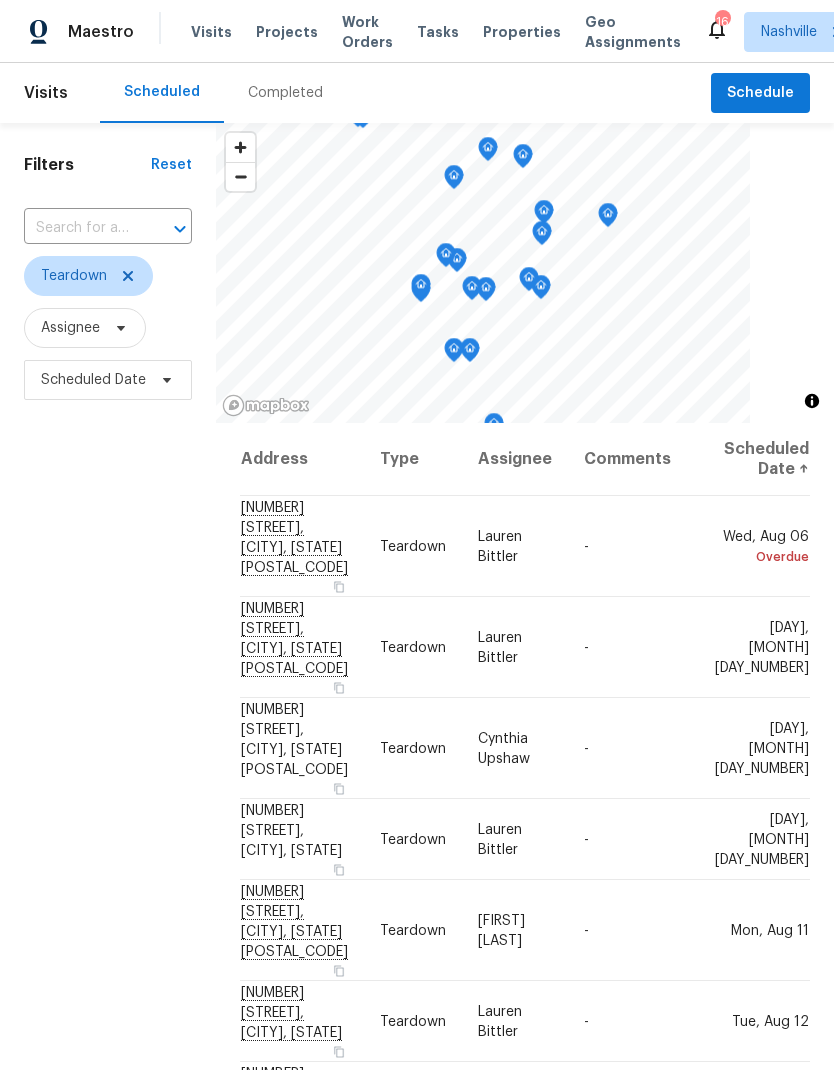 scroll, scrollTop: 80, scrollLeft: 0, axis: vertical 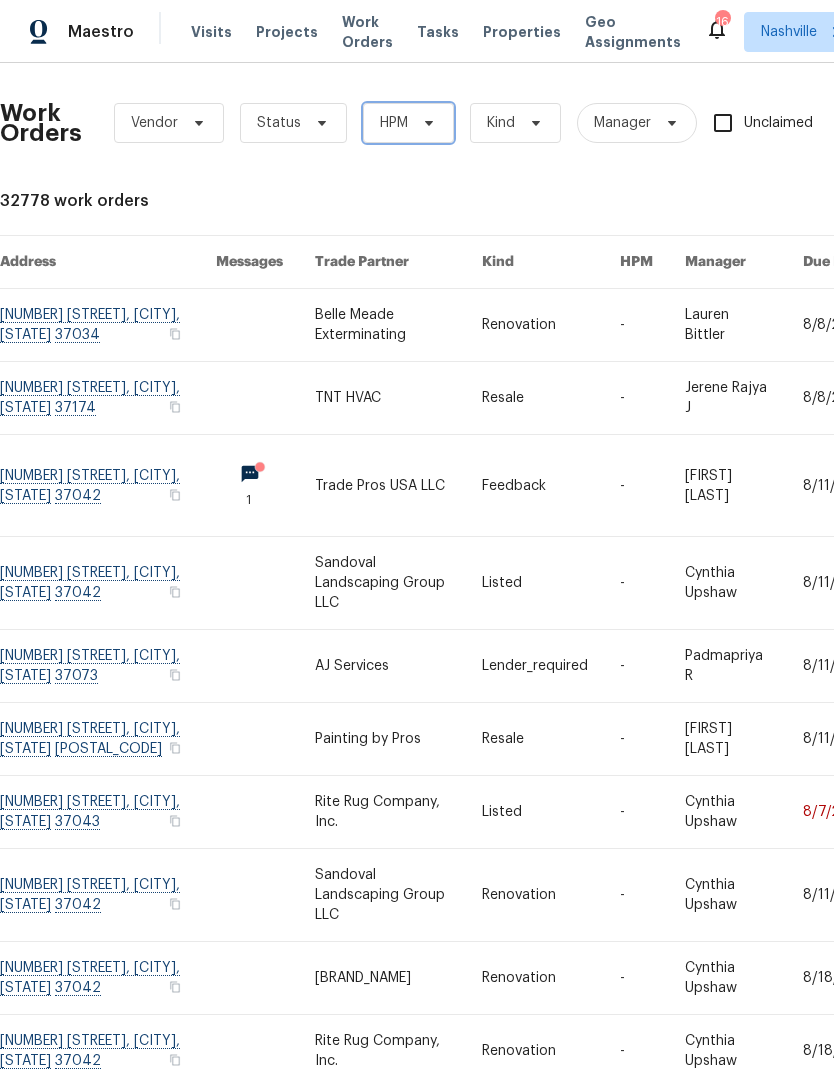 click on "HPM" at bounding box center [408, 123] 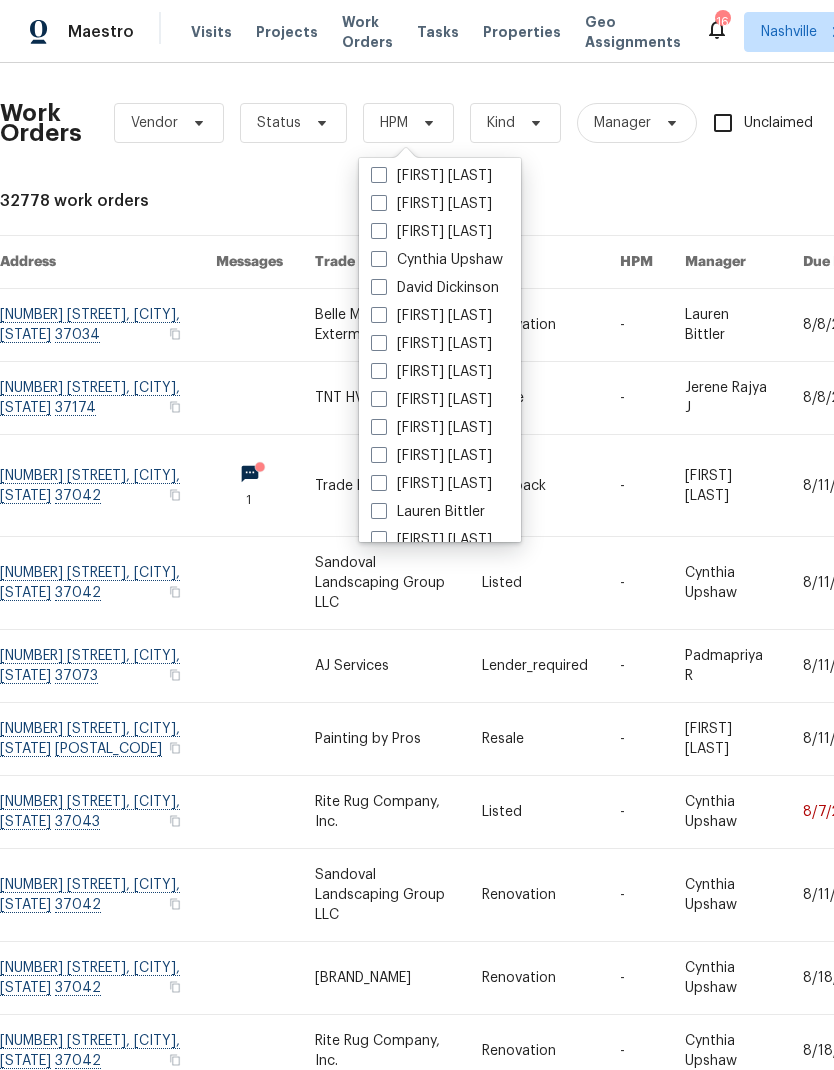 scroll, scrollTop: 168, scrollLeft: 0, axis: vertical 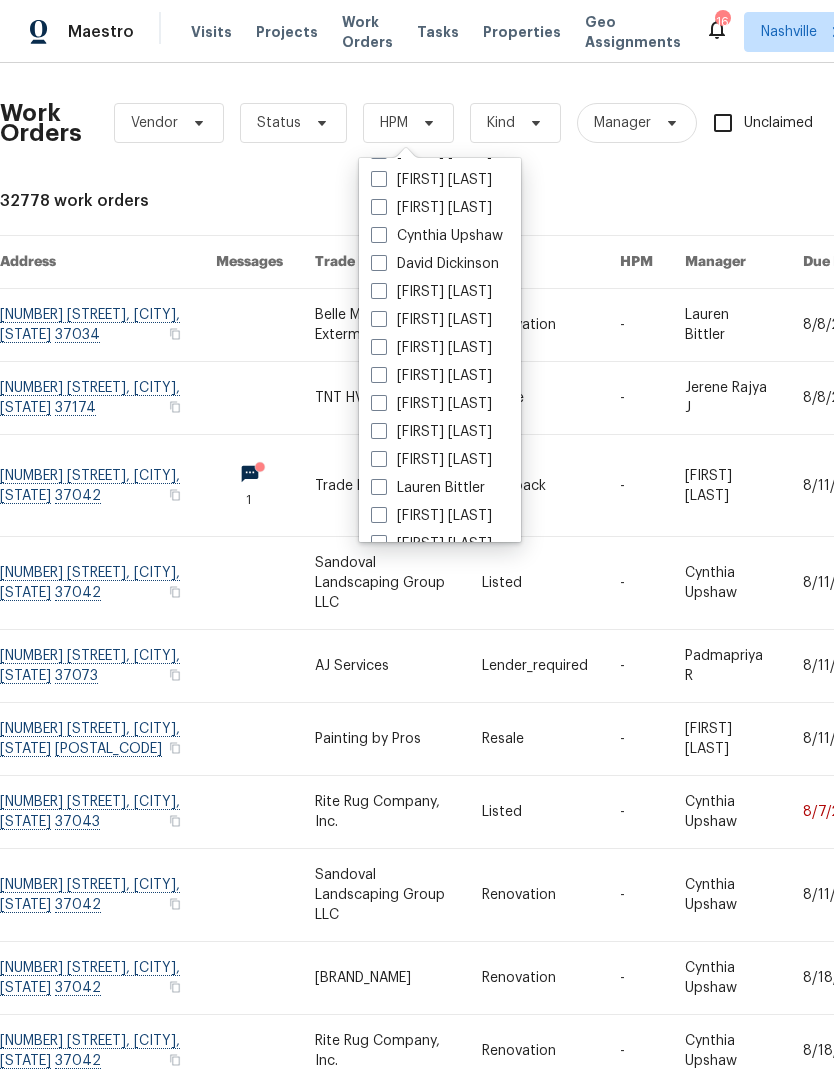 click on "[FIRST] [LAST]" at bounding box center (431, 376) 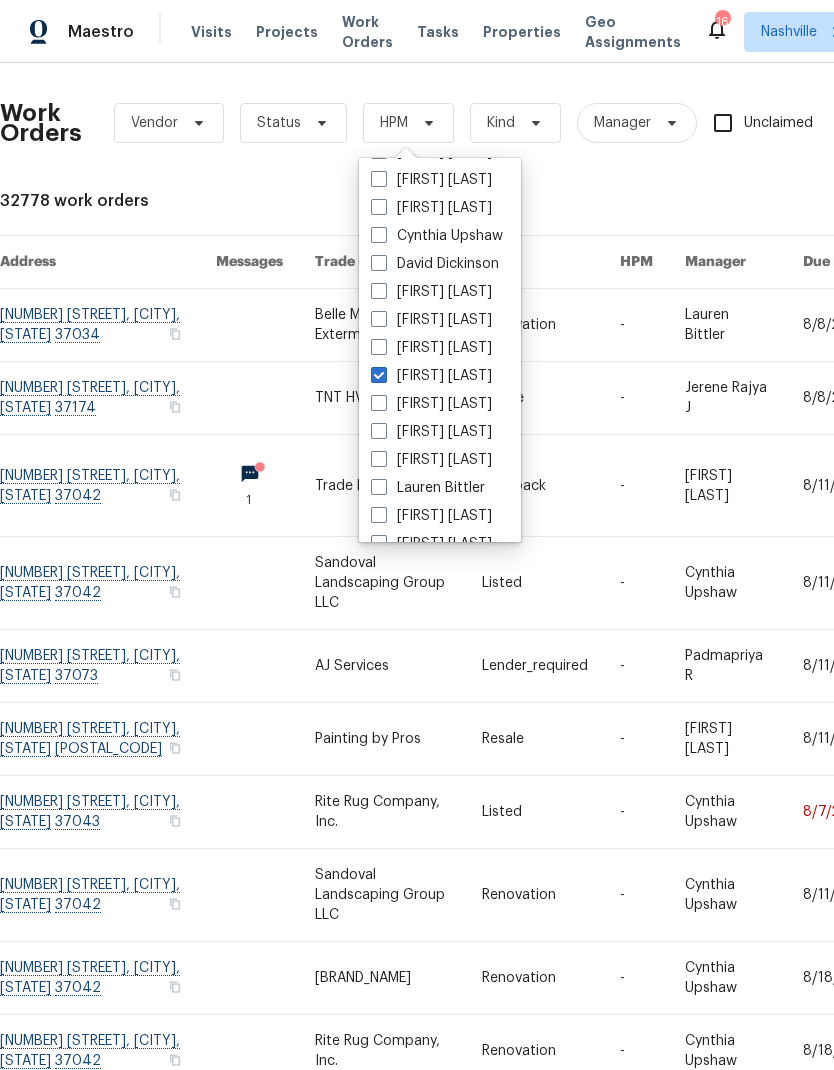 checkbox on "true" 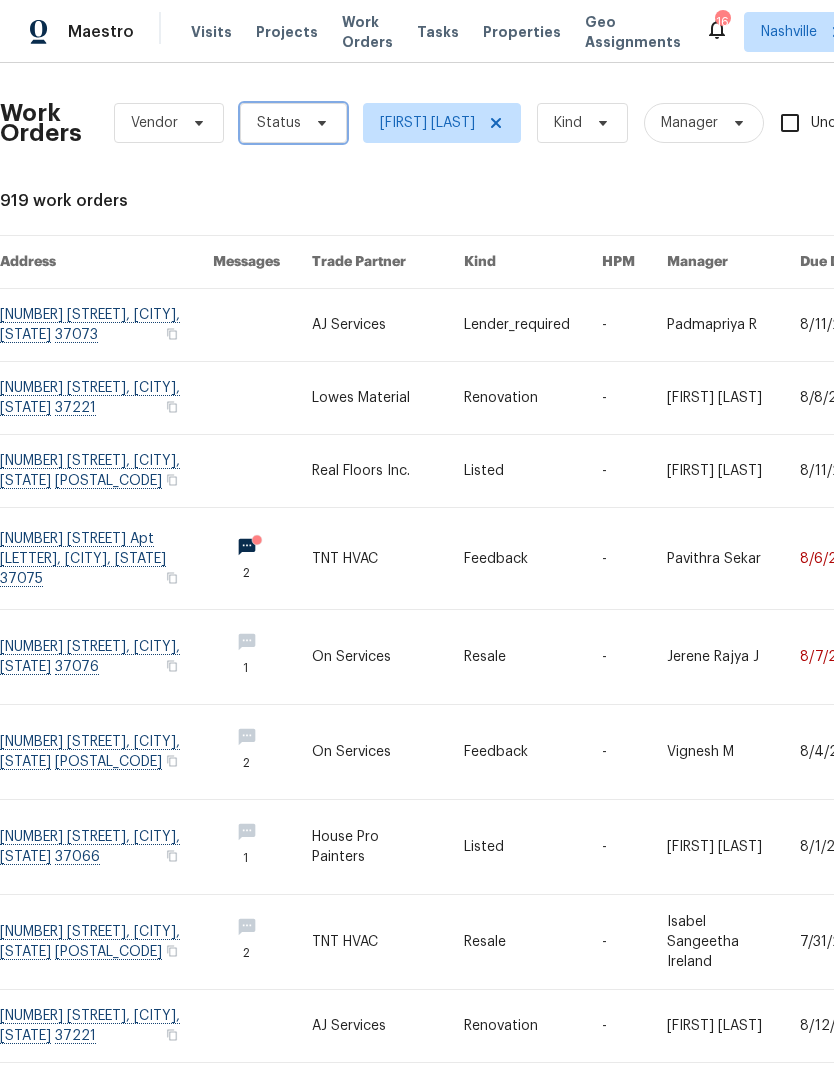 click 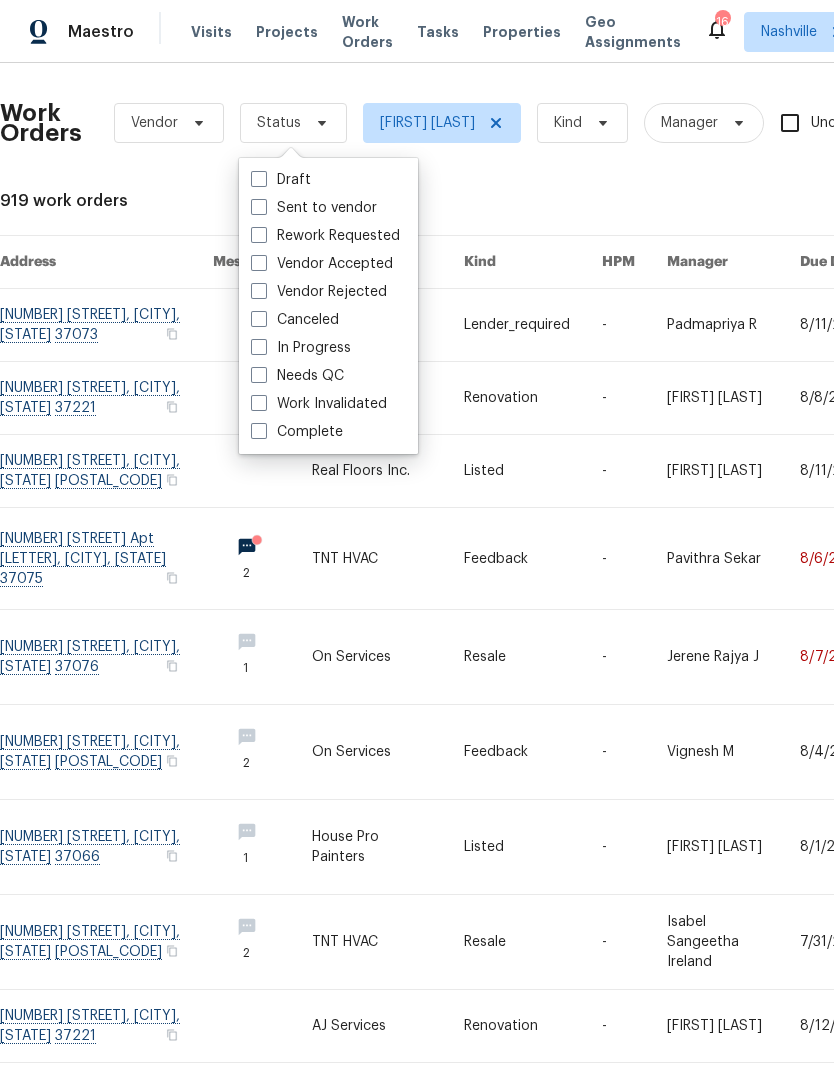 click on "Needs QC" at bounding box center [297, 376] 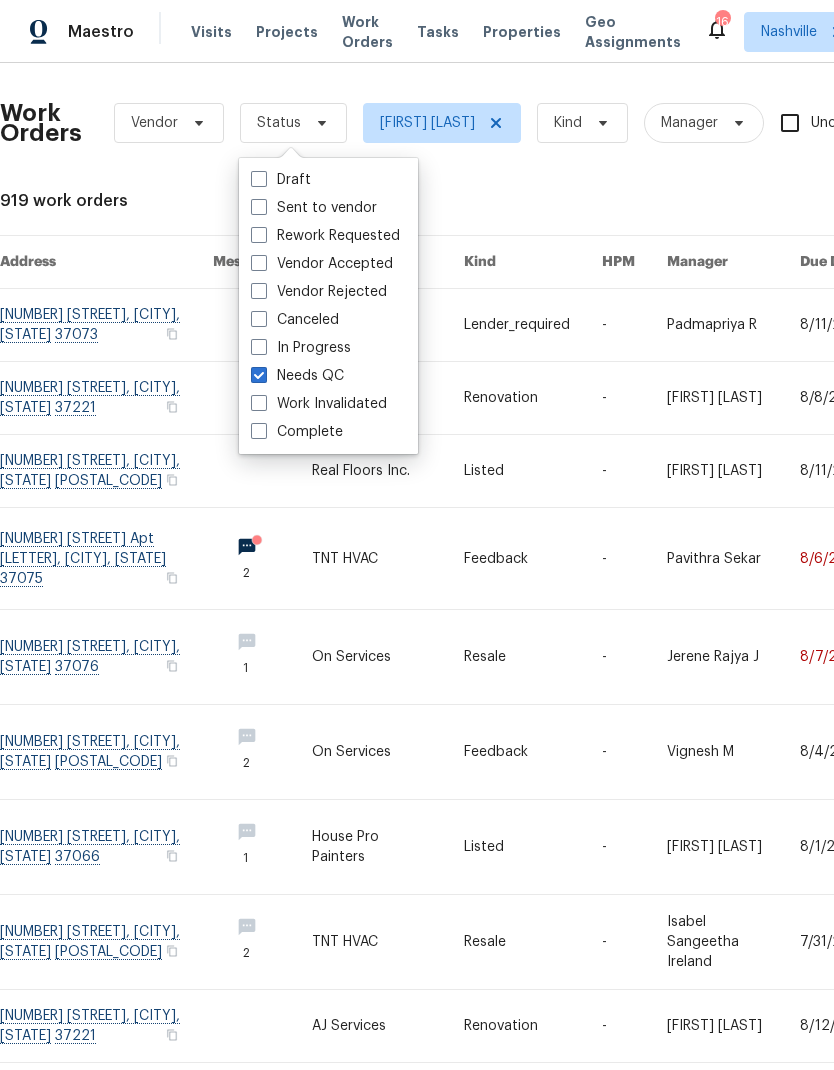 checkbox on "true" 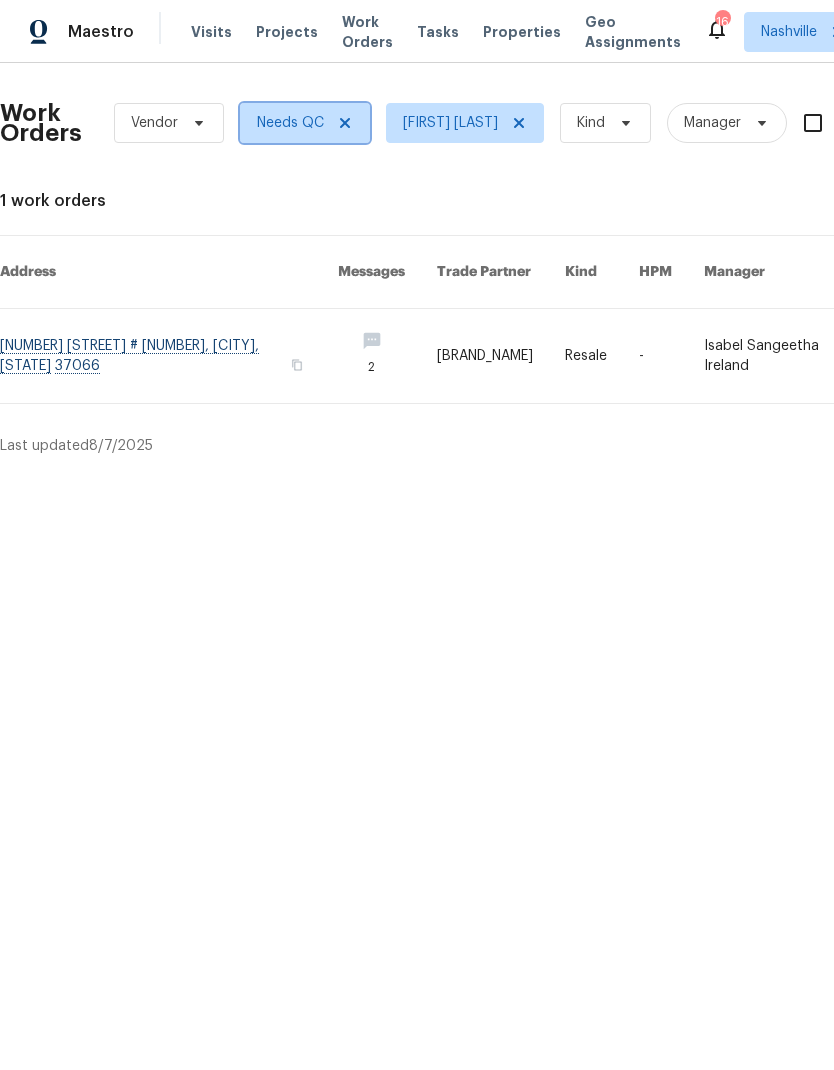 click on "Needs QC" at bounding box center [305, 123] 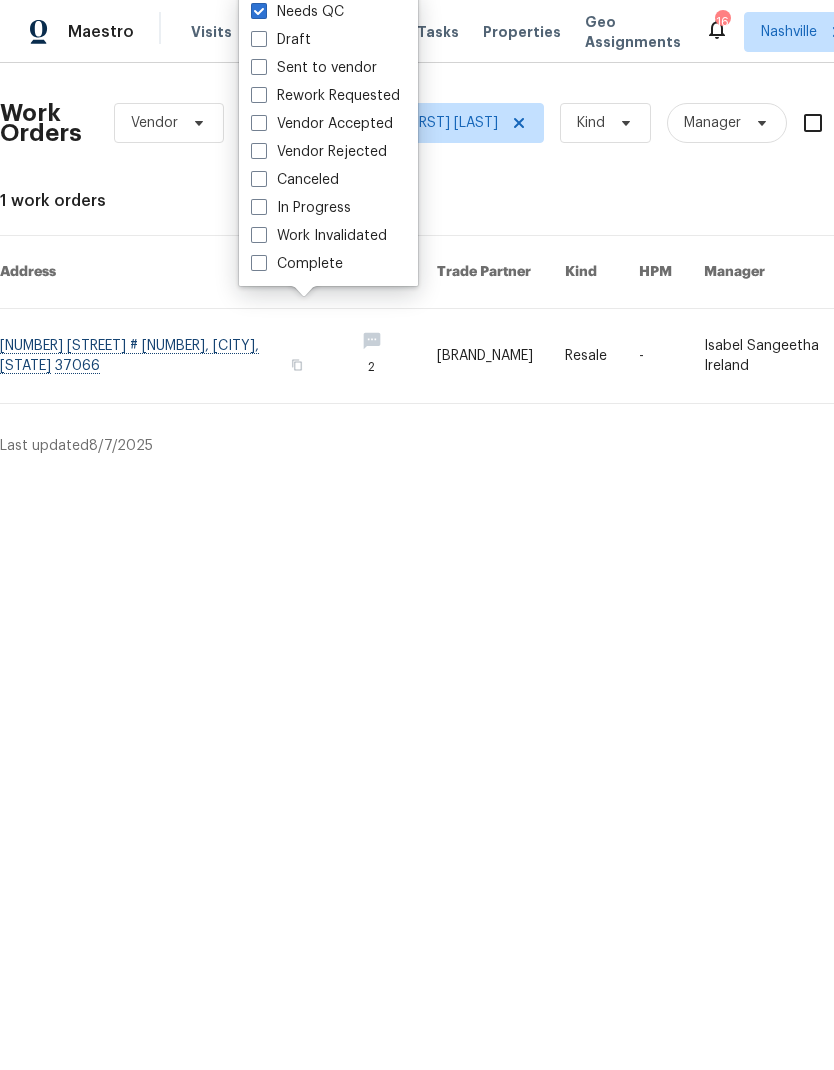 click on "1 work orders" at bounding box center [565, 201] 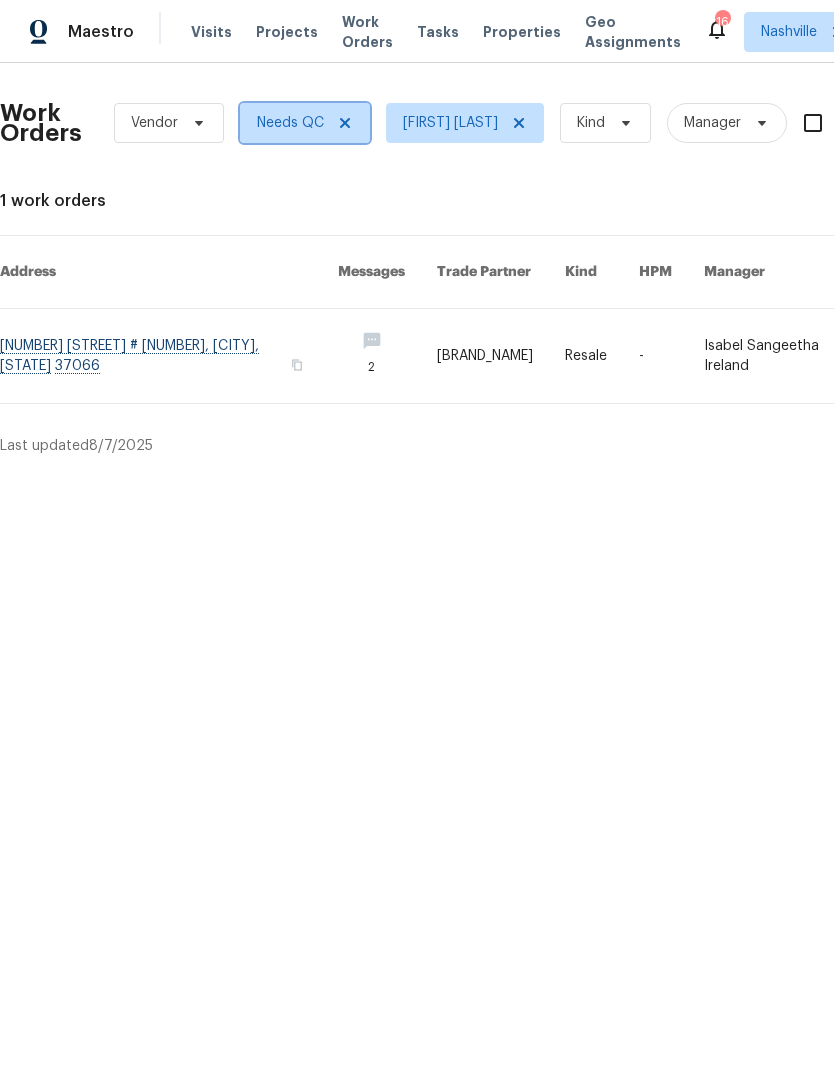 click on "Needs QC" at bounding box center (305, 123) 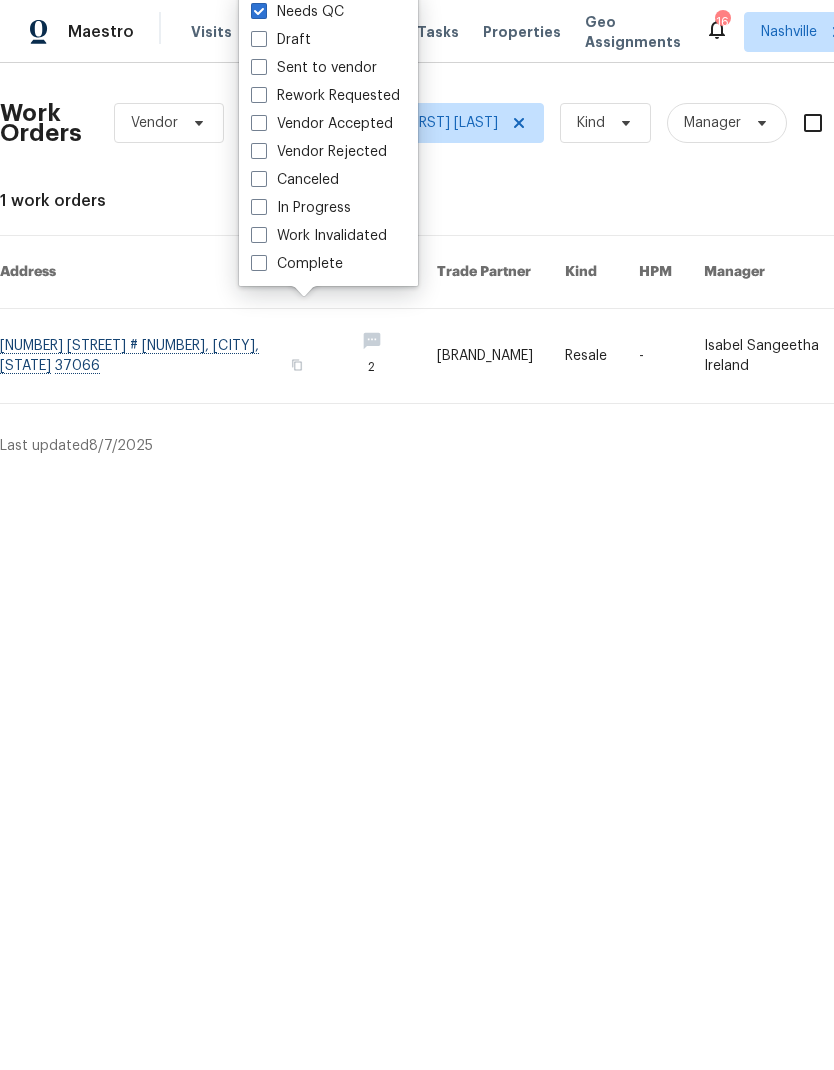 click on "1 work orders" at bounding box center (565, 201) 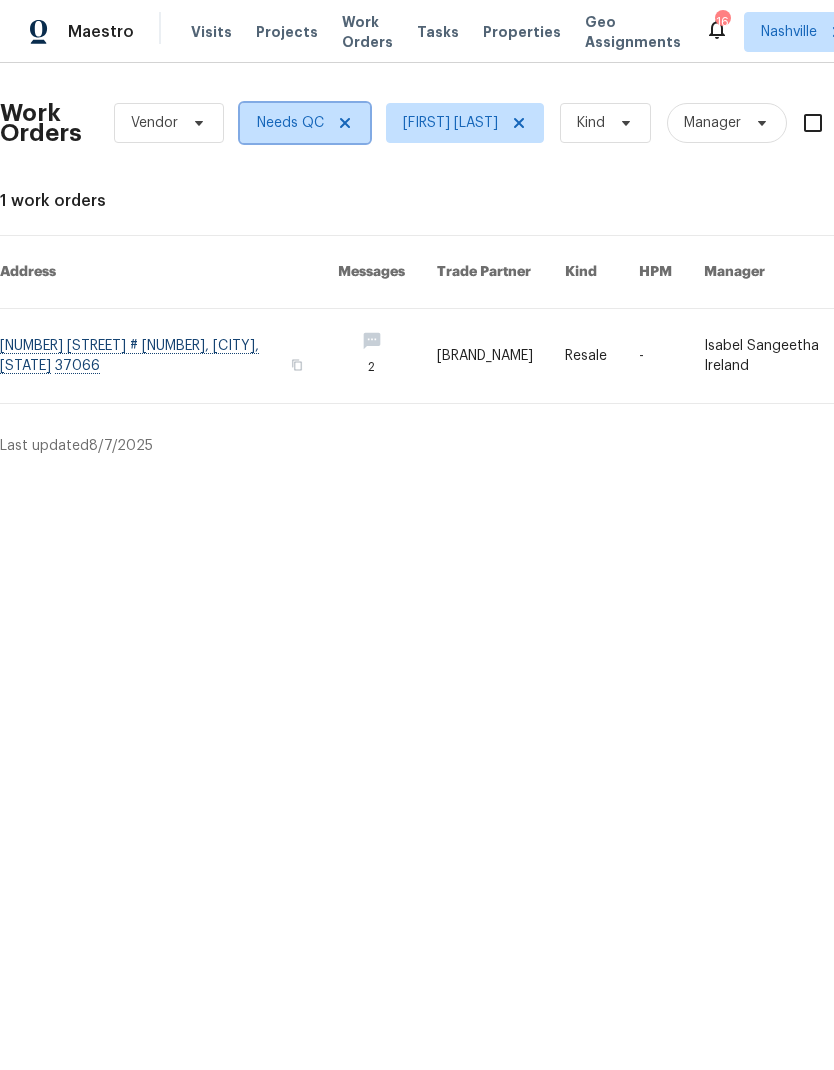 click 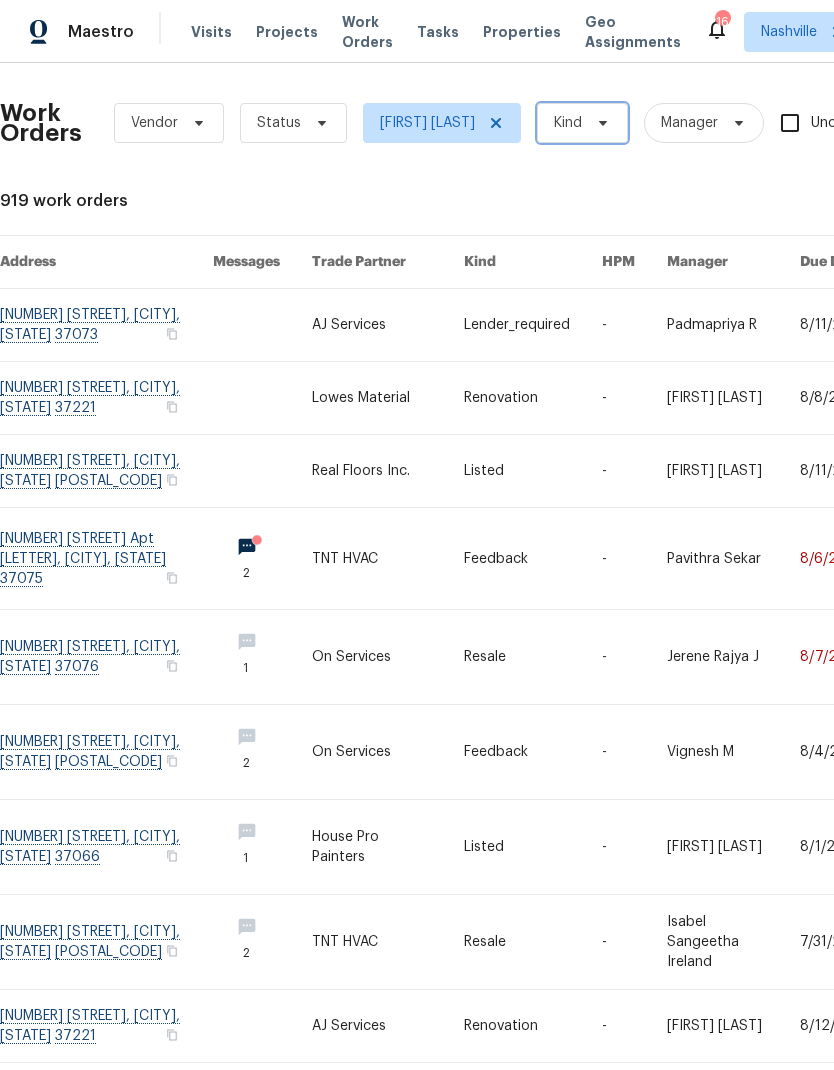 click at bounding box center [600, 123] 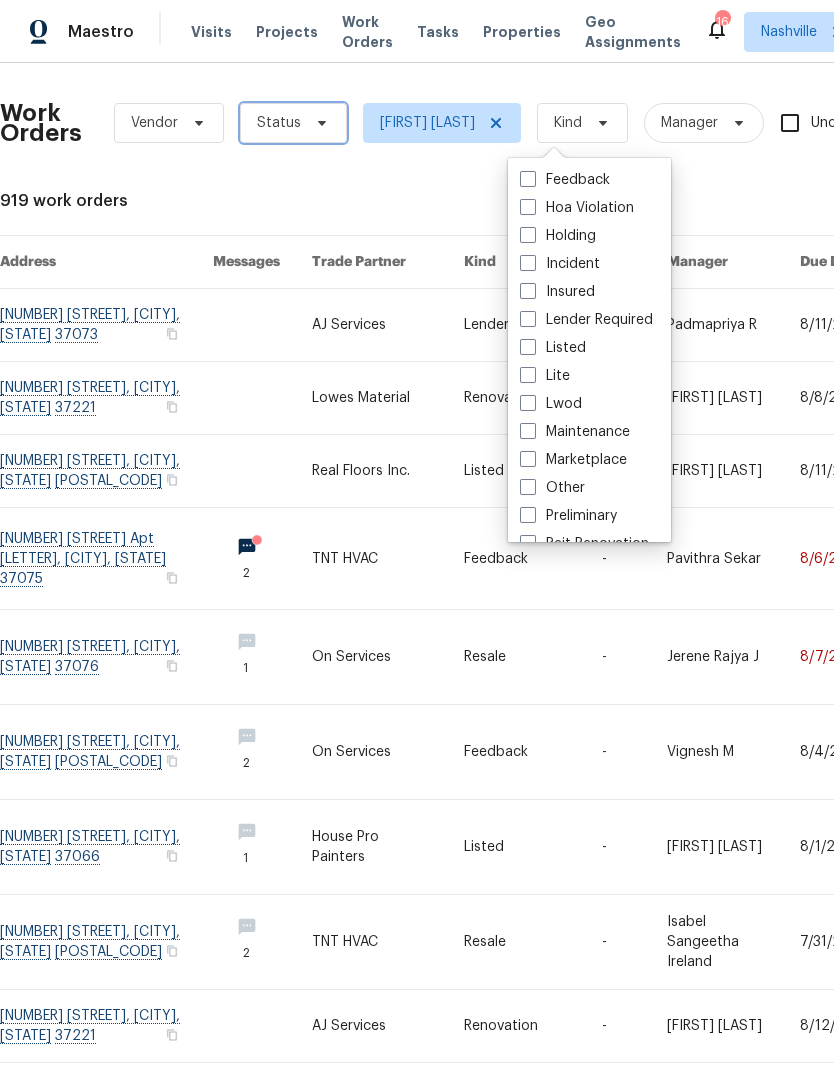 click on "Status" at bounding box center [279, 123] 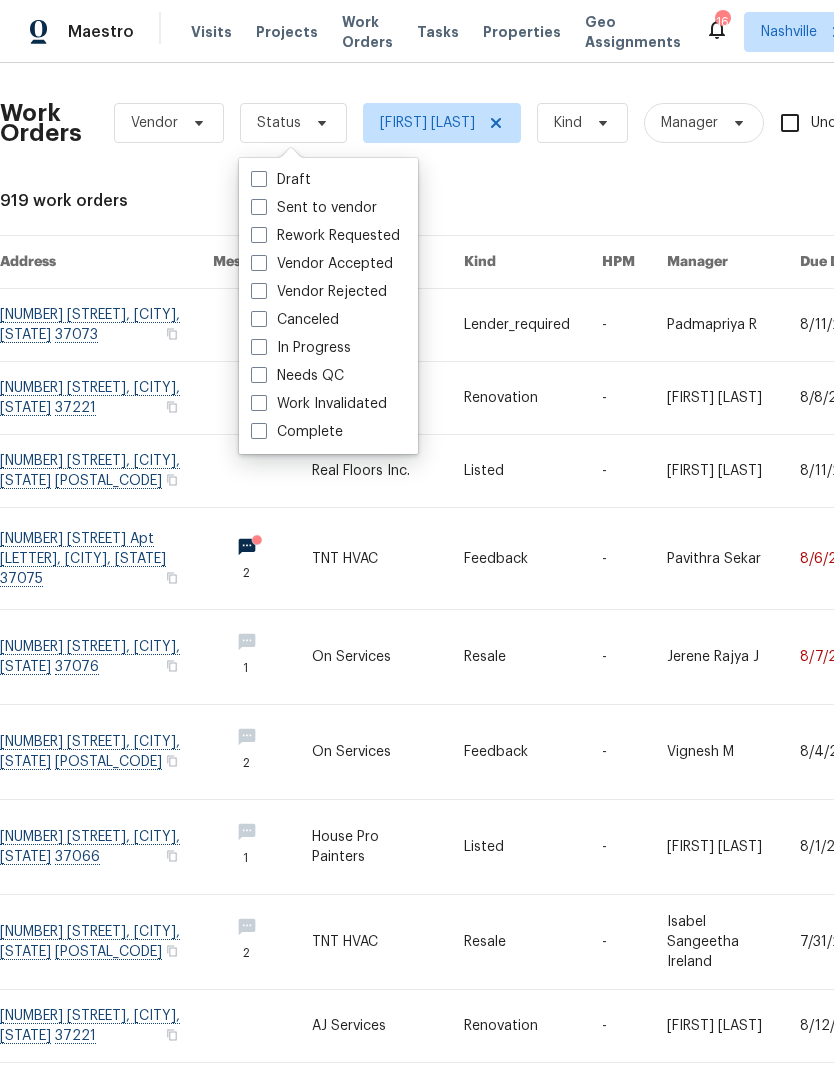 click on "Vendor Accepted" at bounding box center (322, 264) 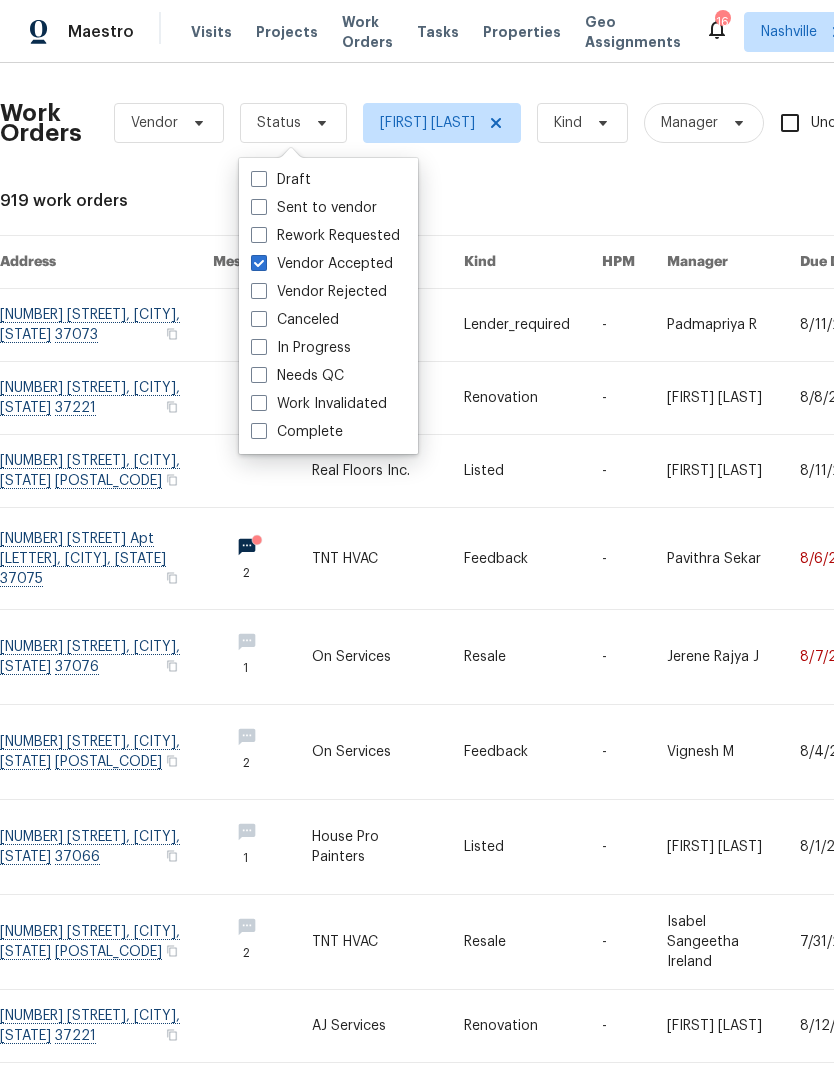 checkbox on "true" 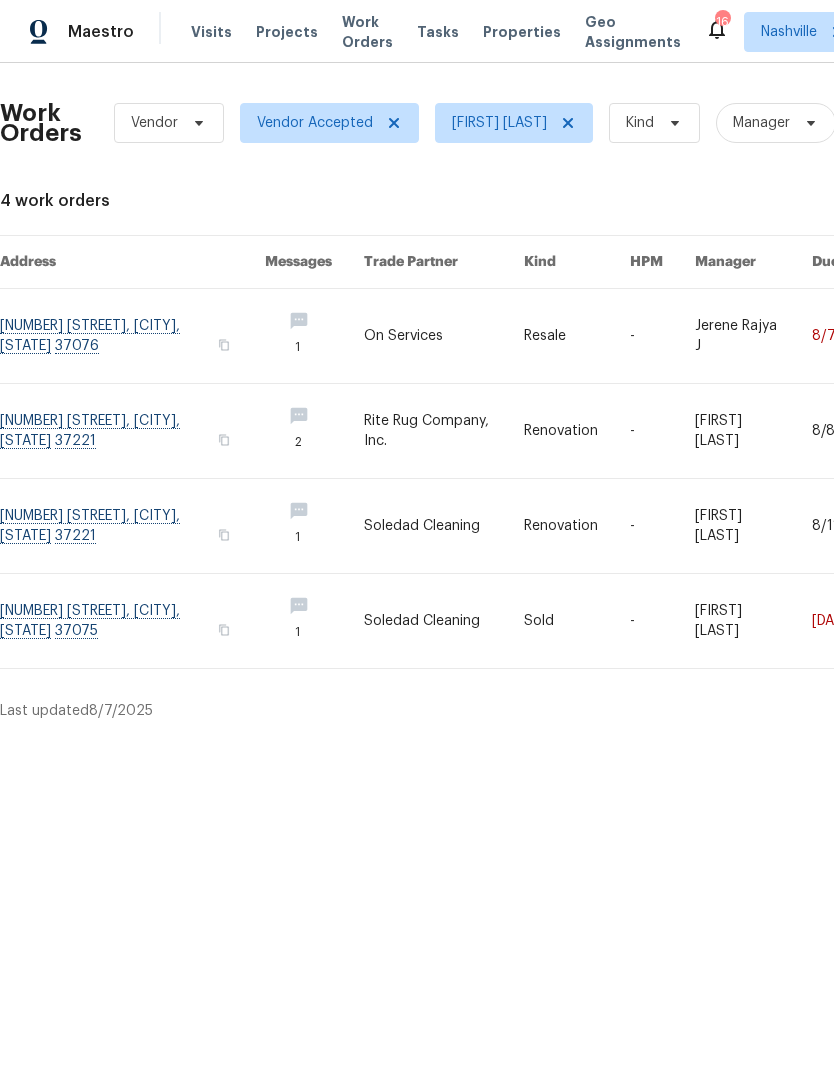 scroll, scrollTop: 0, scrollLeft: 0, axis: both 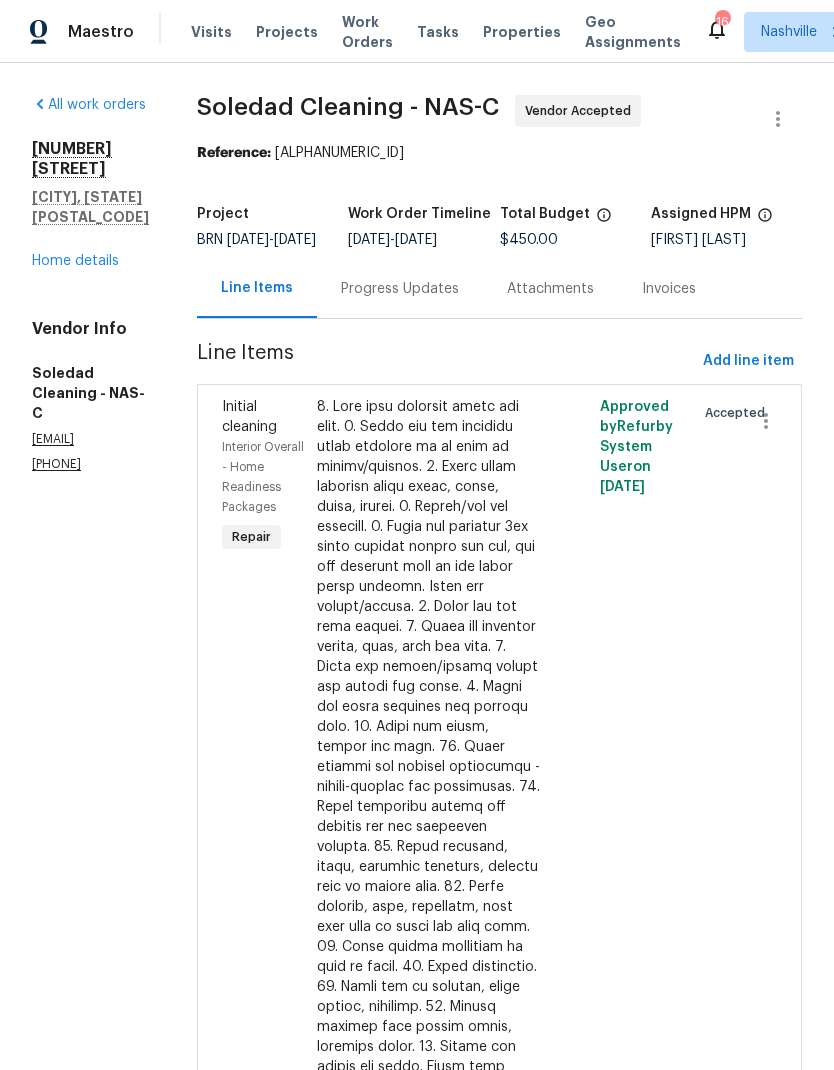 click on "Progress Updates" at bounding box center [400, 288] 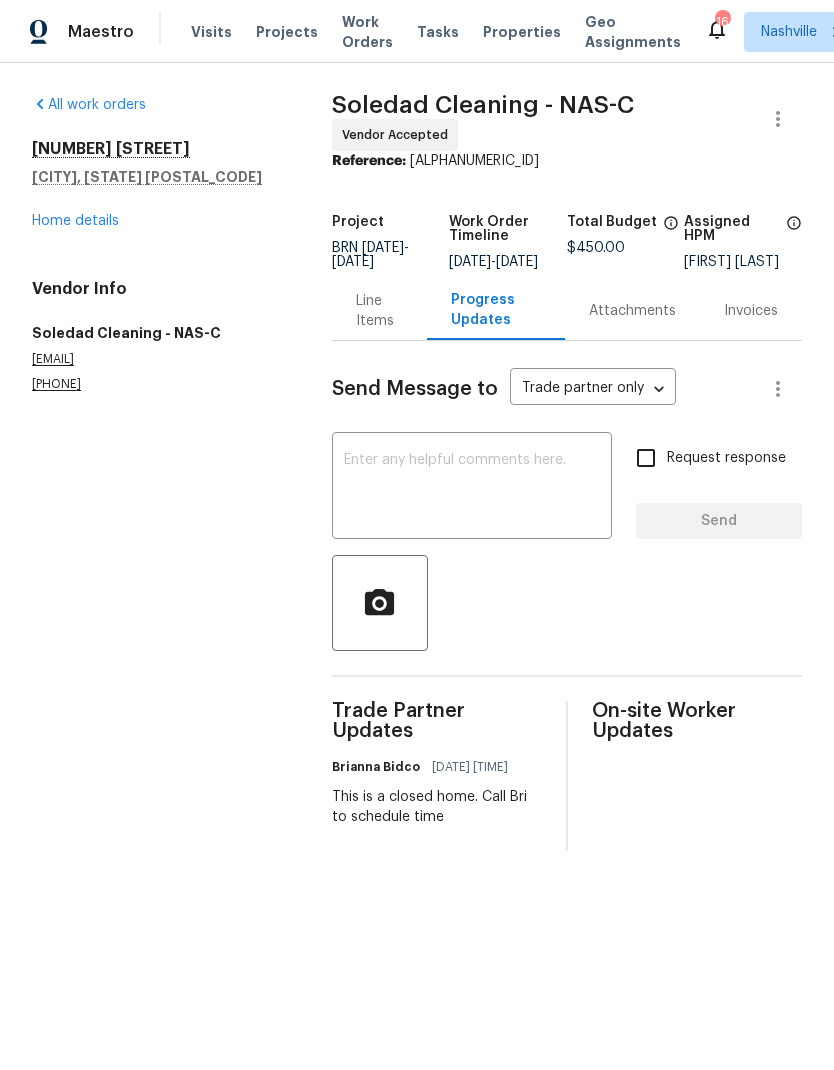 click on "Work Orders" at bounding box center [367, 32] 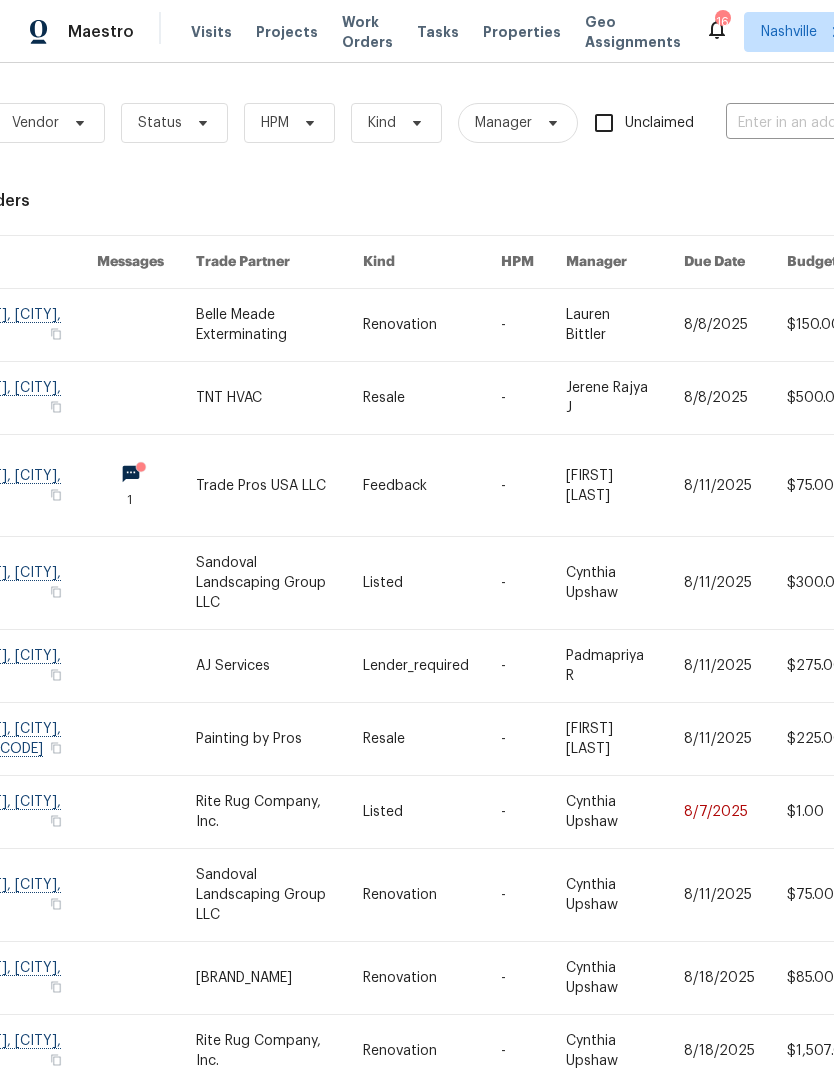 scroll, scrollTop: 0, scrollLeft: 119, axis: horizontal 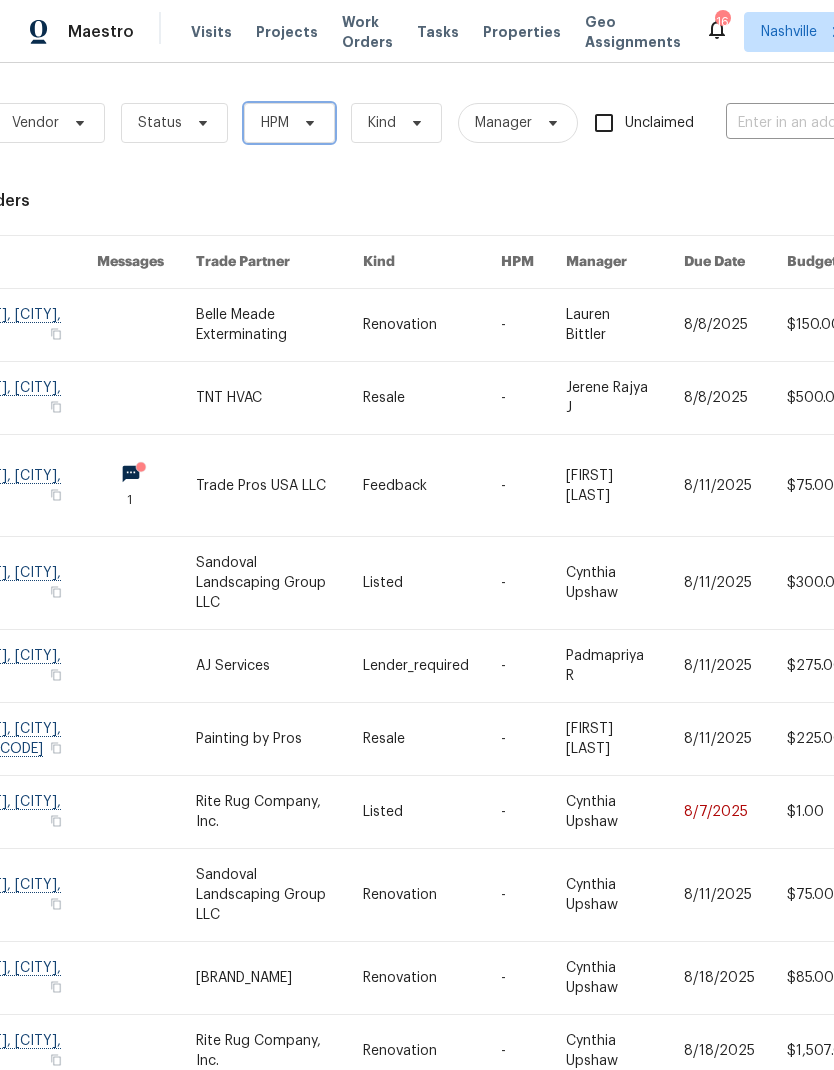 click at bounding box center (307, 123) 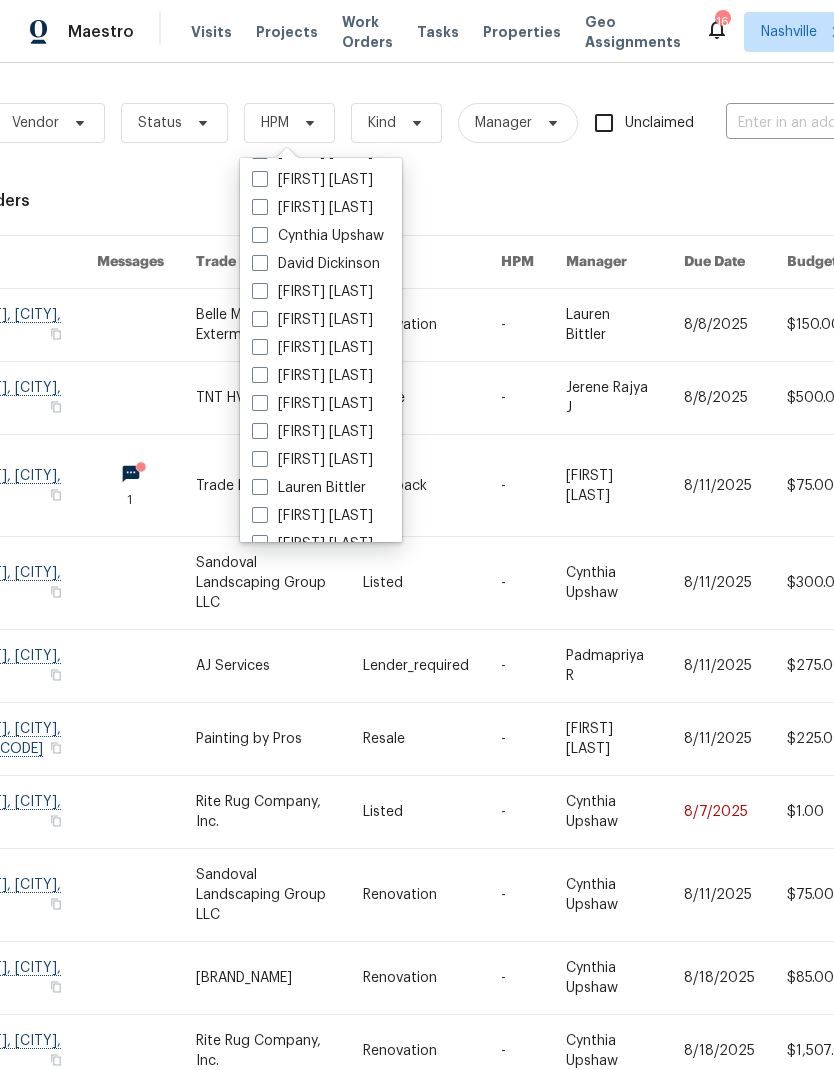 scroll, scrollTop: 238, scrollLeft: 0, axis: vertical 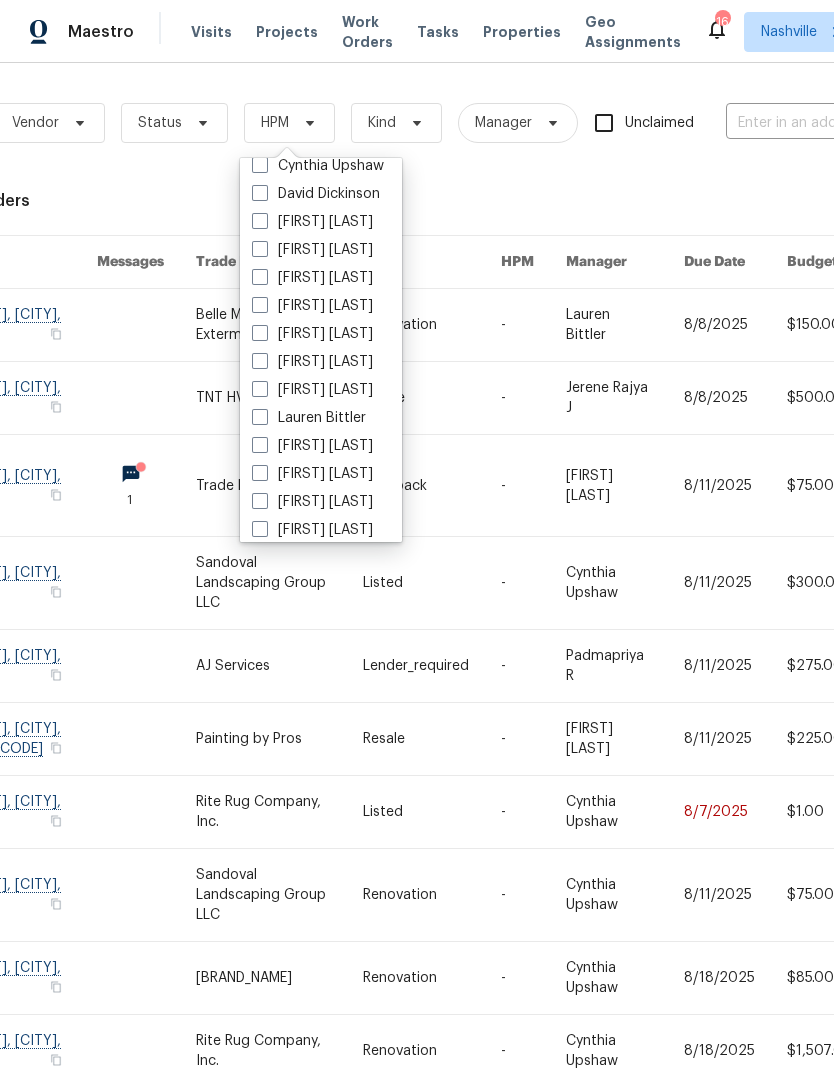 click on "[FIRST] [LAST]" at bounding box center [312, 306] 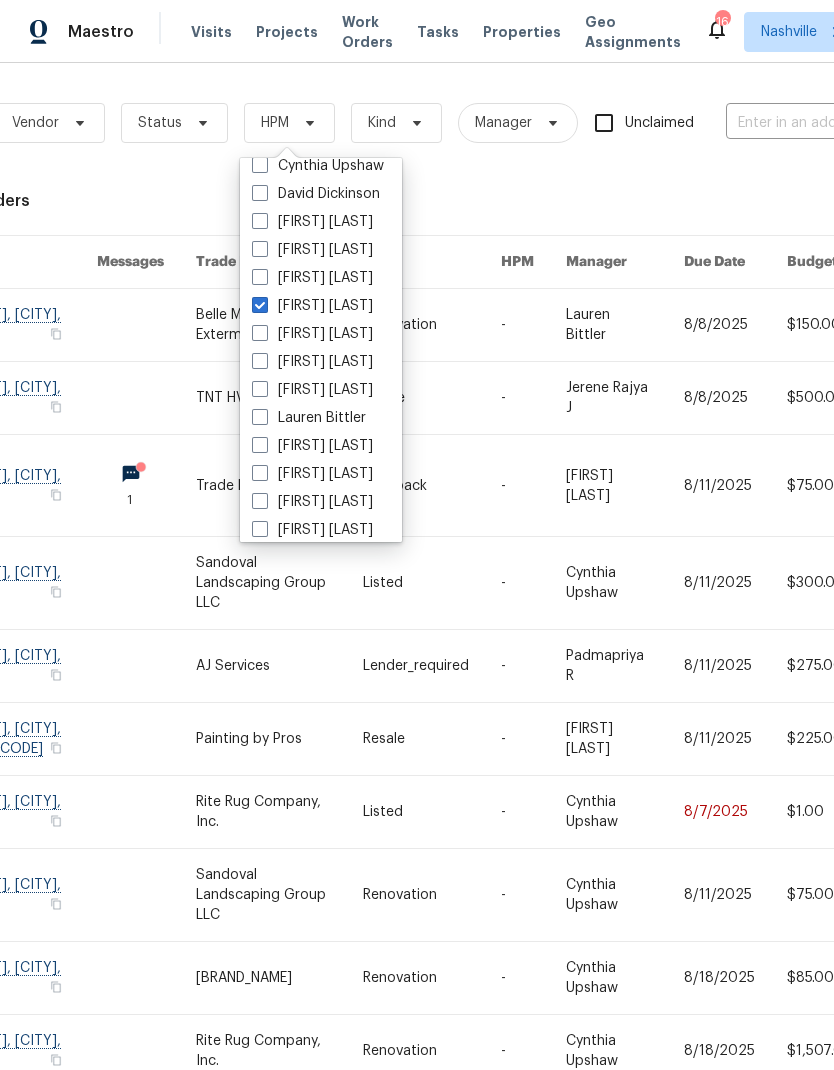 checkbox on "true" 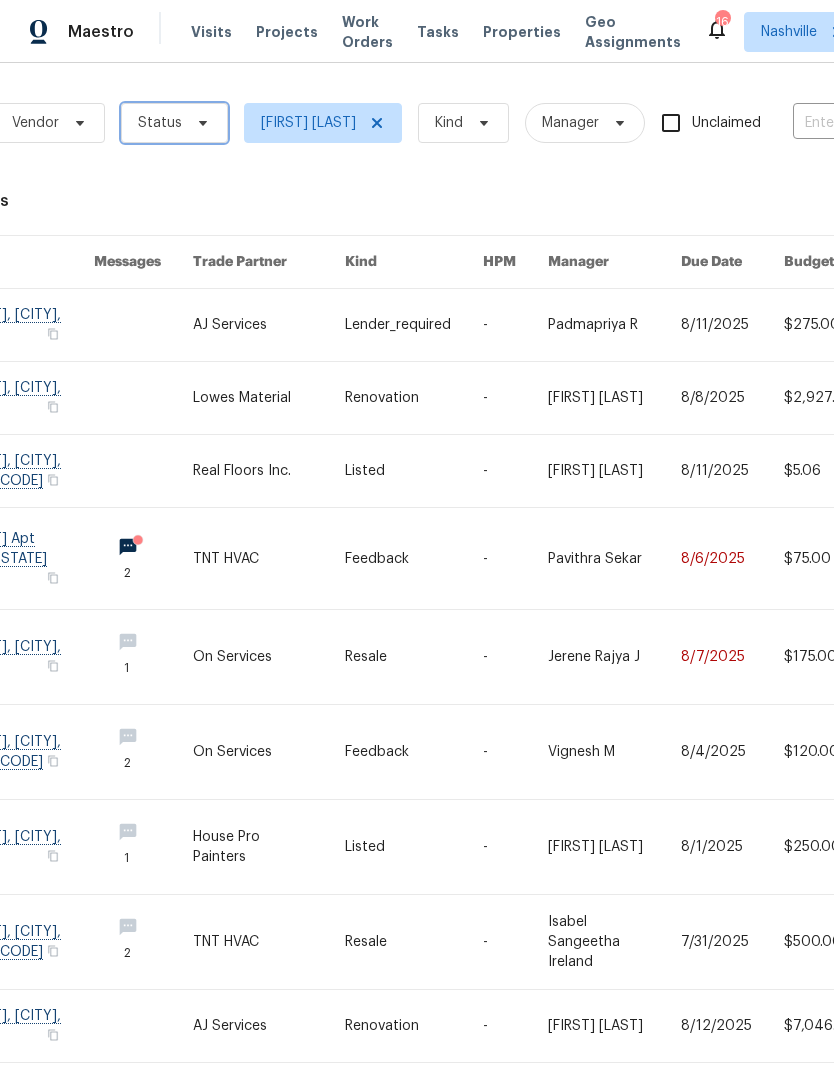 click on "Status" at bounding box center [160, 123] 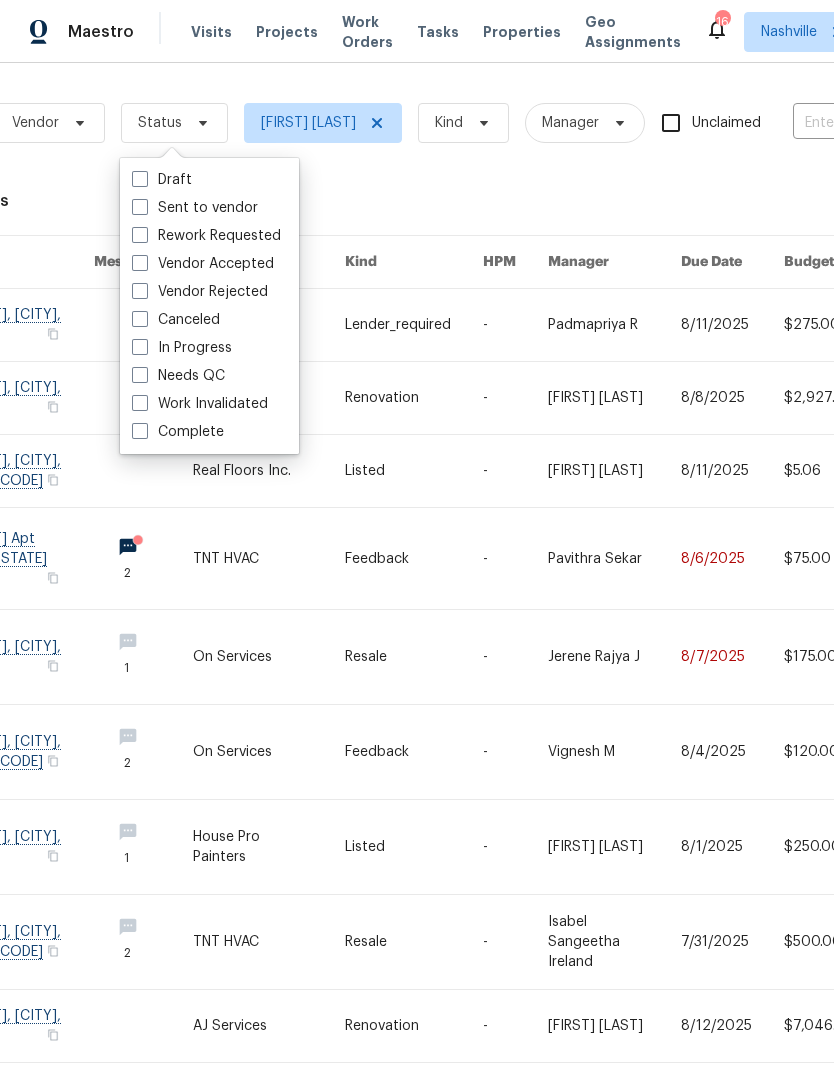 click on "Sent to vendor" at bounding box center [195, 208] 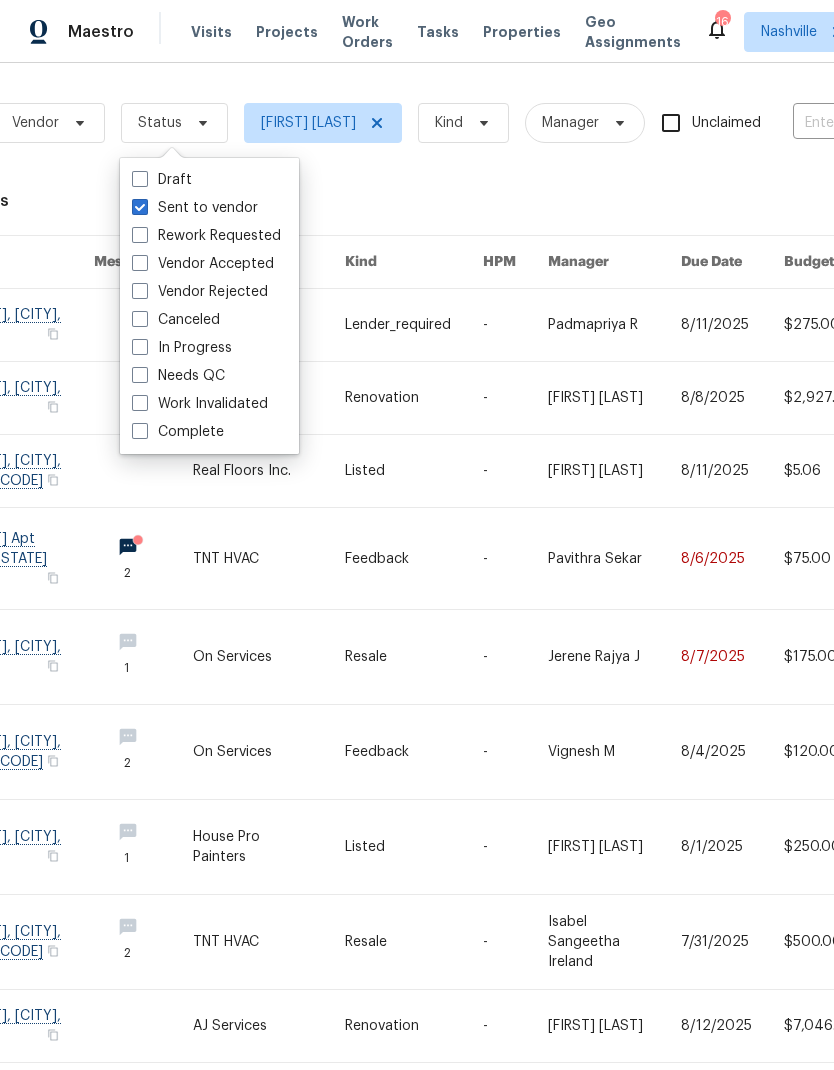 checkbox on "true" 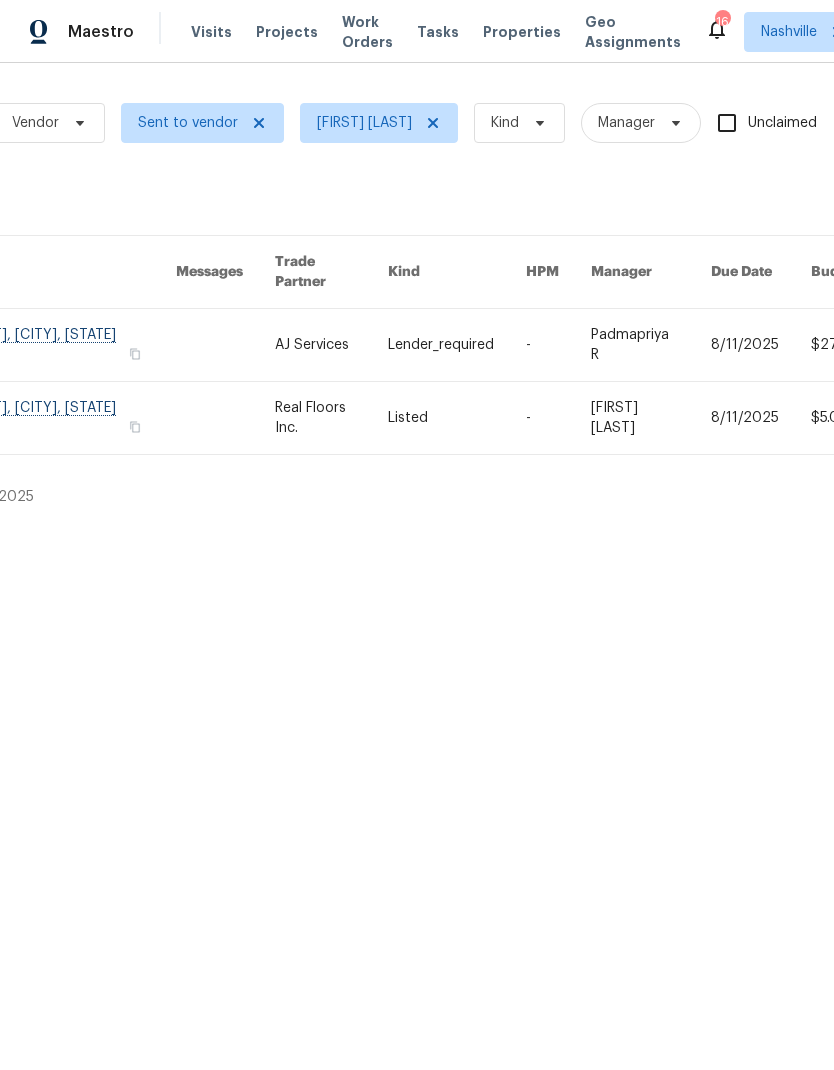 click on "Maestro Visits Projects Work Orders Tasks Properties Geo Assignments 16 Nashville Eric Ovalle Work Orders Vendor Sent to vendor Eric Ovalle Kind Manager Unclaimed ​ View Reno Index 2 work orders Address Messages Trade Partner Kind HPM Manager Due Date Budget Status [NUMBER] [STREET], [CITY], [STATE] [POSTAL_CODE] AJ Services Lender_required - Padmapriya R [DATE] $[PRICE] Sent to vendor [NUMBER] [STREET], [CITY], [STATE] Real Floors Inc. Listed - Eric Ovalle [DATE] $[PRICE] Sent to vendor Last updated  [DATE] 1  of  1" at bounding box center [417, 261] 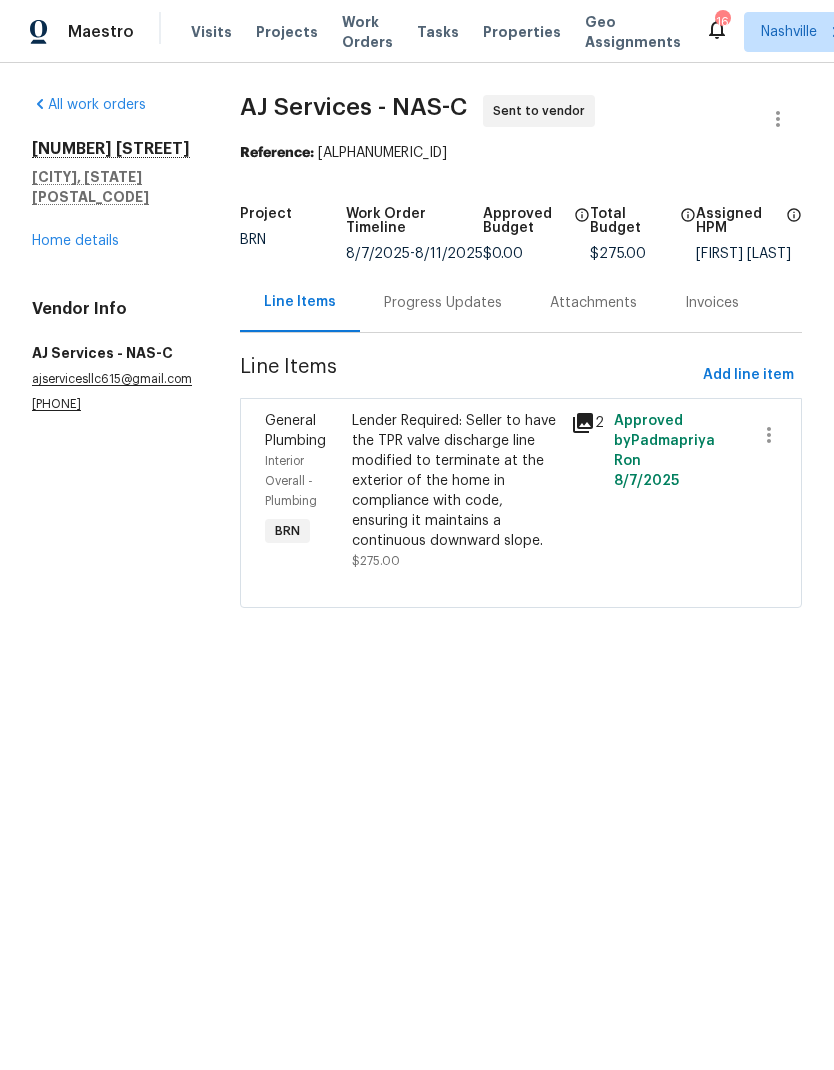 click on "Work Orders" at bounding box center [367, 32] 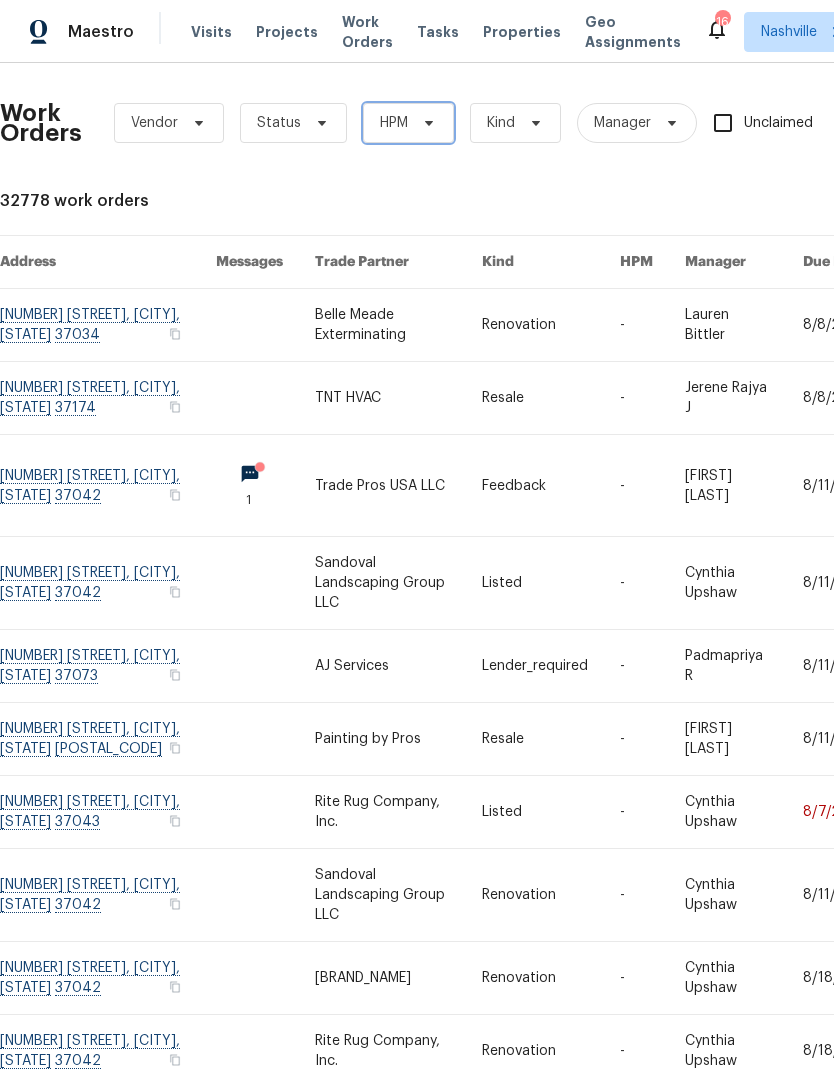 click 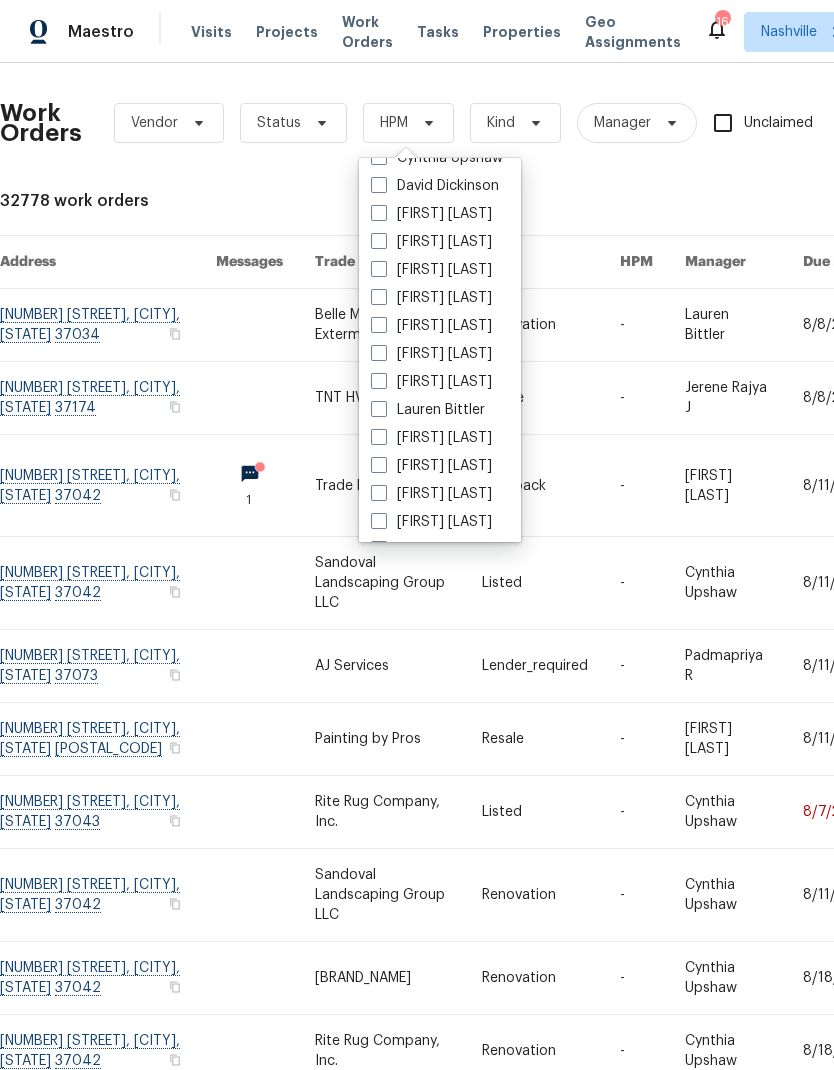 scroll, scrollTop: 247, scrollLeft: 0, axis: vertical 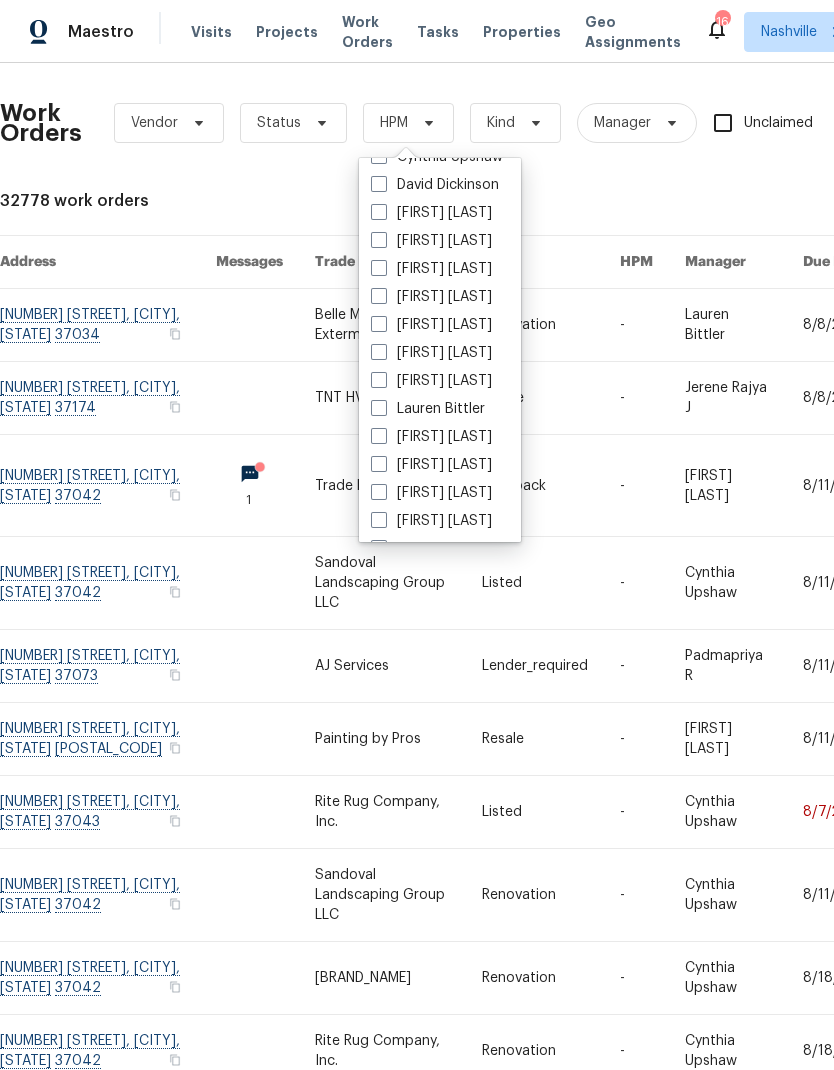 click on "[FIRST] [LAST]" at bounding box center [431, 297] 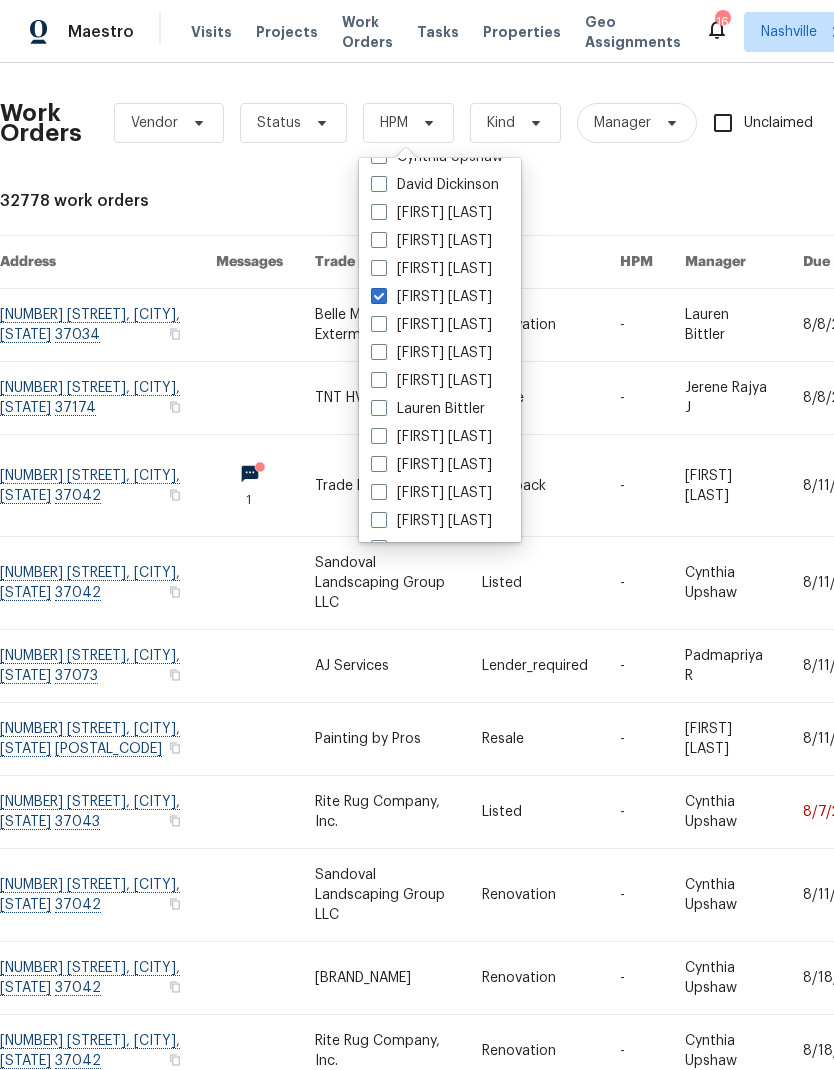 checkbox on "true" 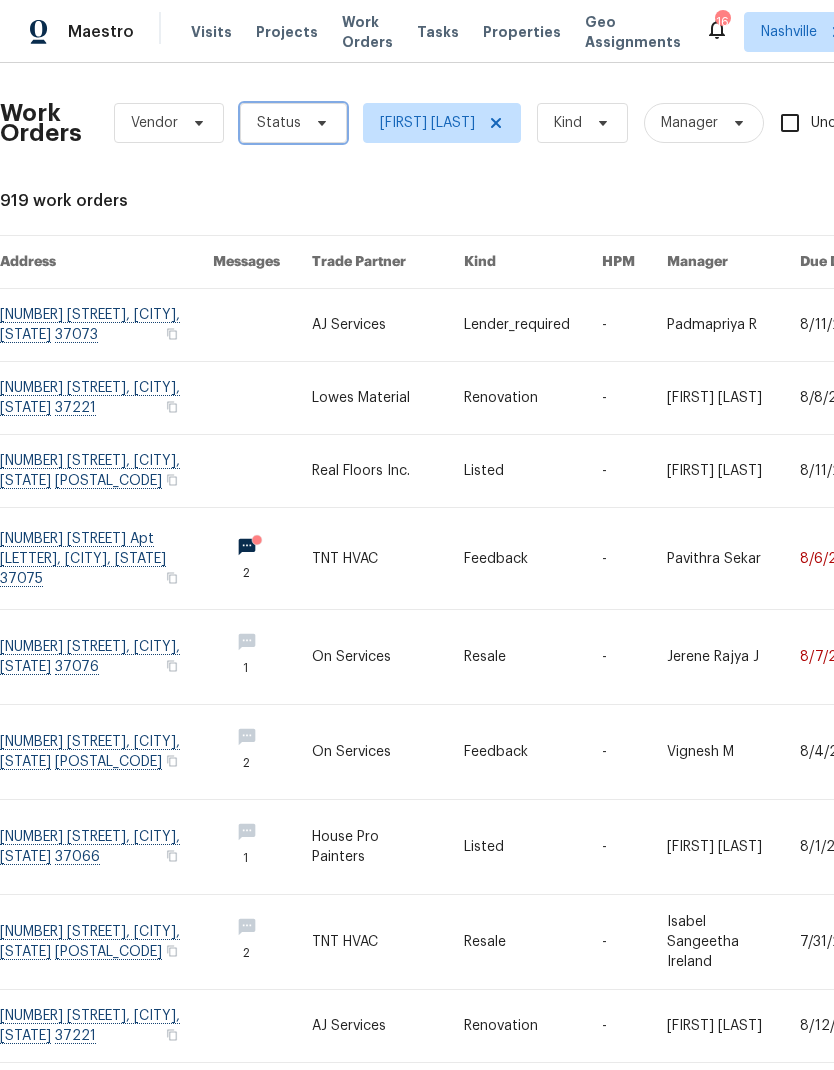 click 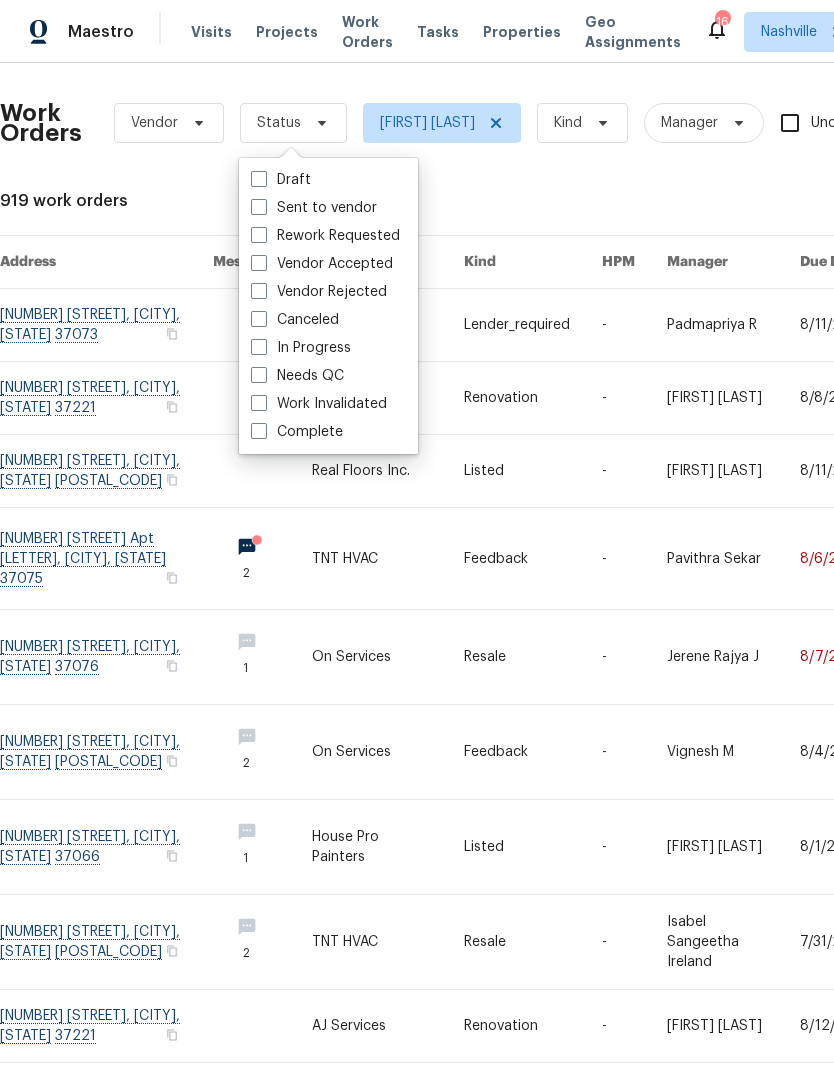click on "Vendor Accepted" at bounding box center (322, 264) 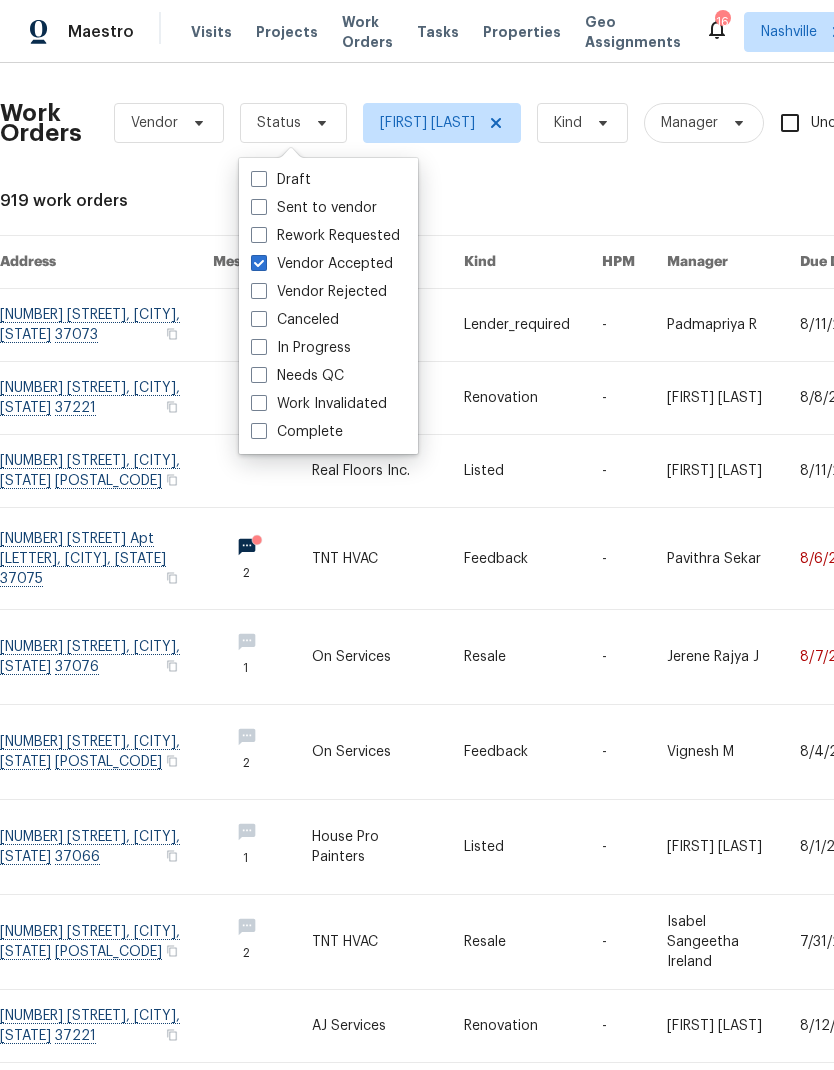 checkbox on "true" 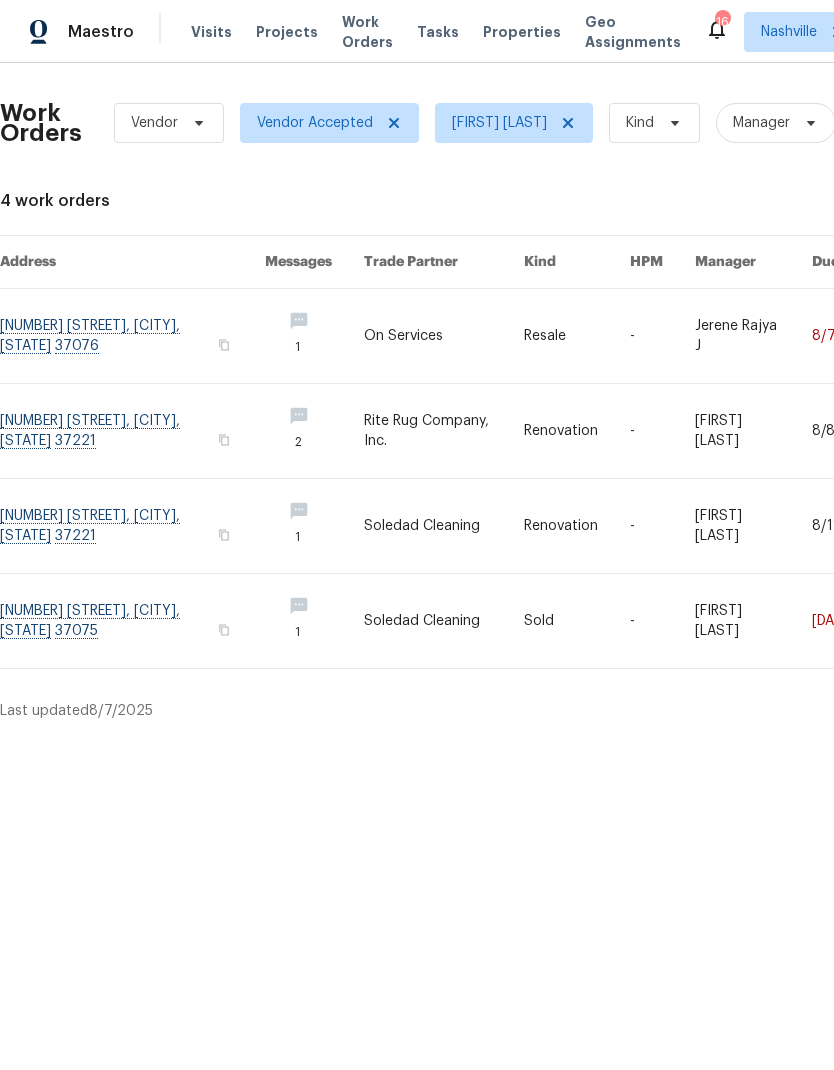click at bounding box center (444, 431) 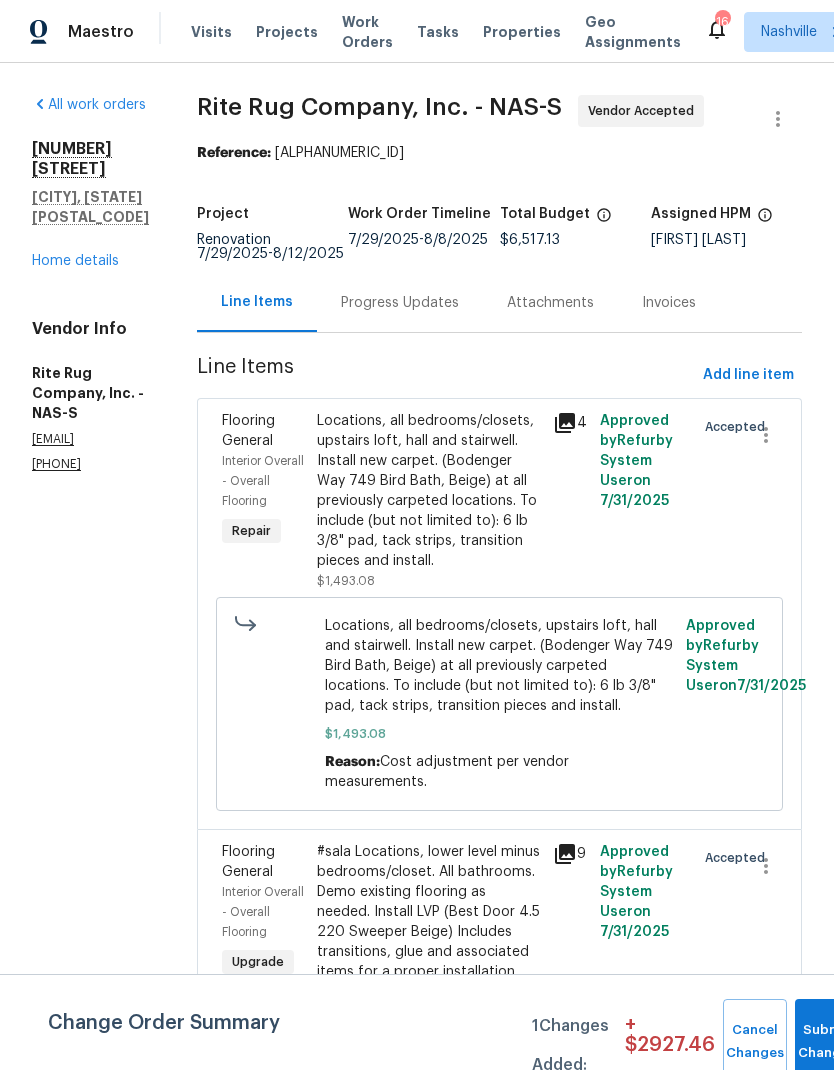 click on "Progress Updates" at bounding box center (400, 302) 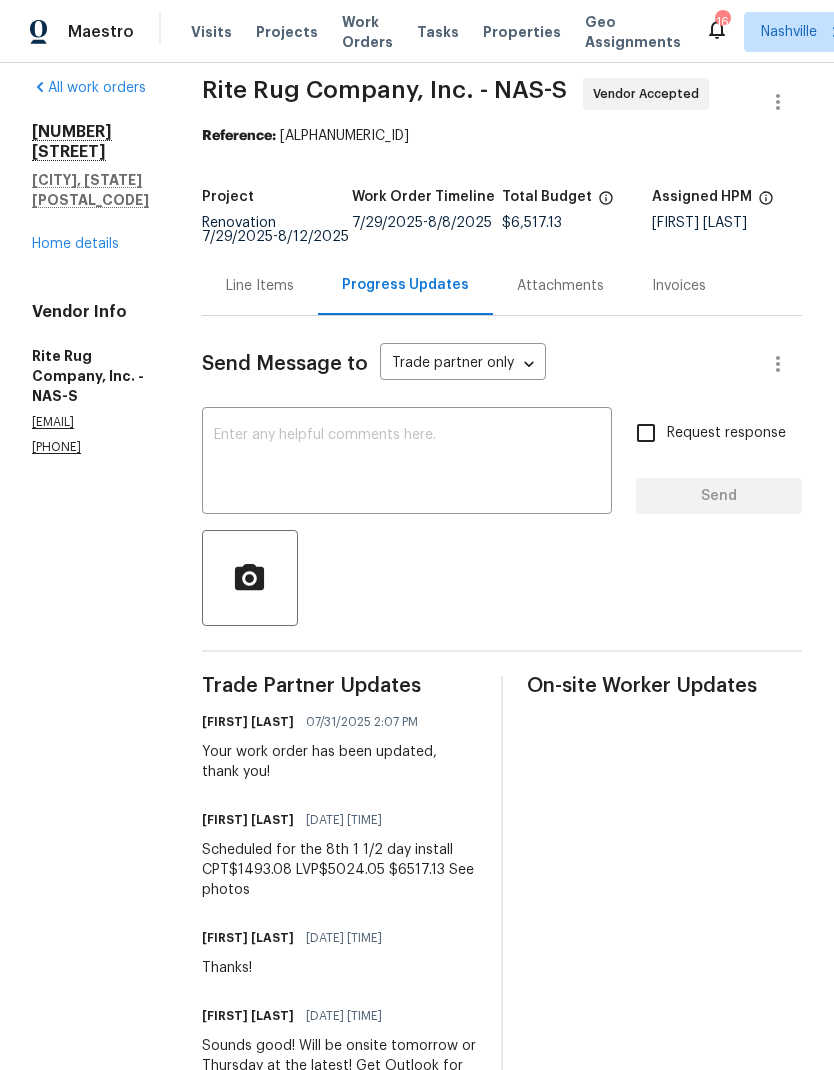 scroll, scrollTop: 2, scrollLeft: 0, axis: vertical 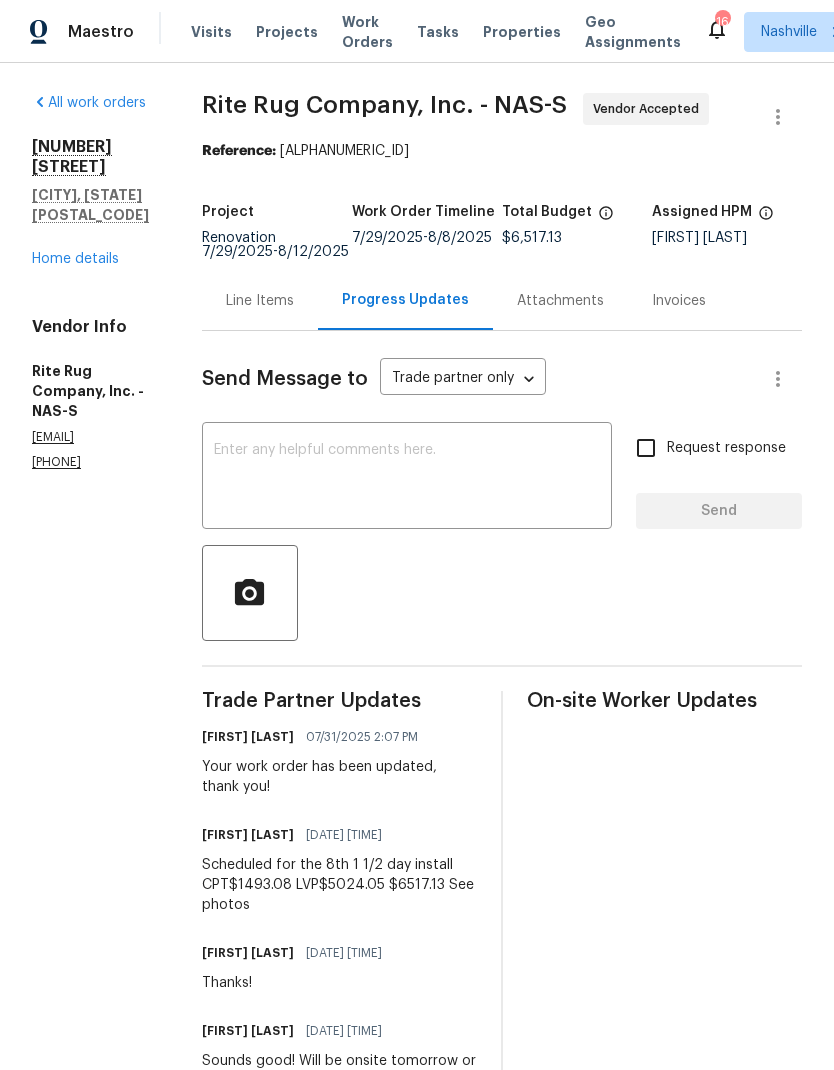 click on "Home details" at bounding box center (75, 259) 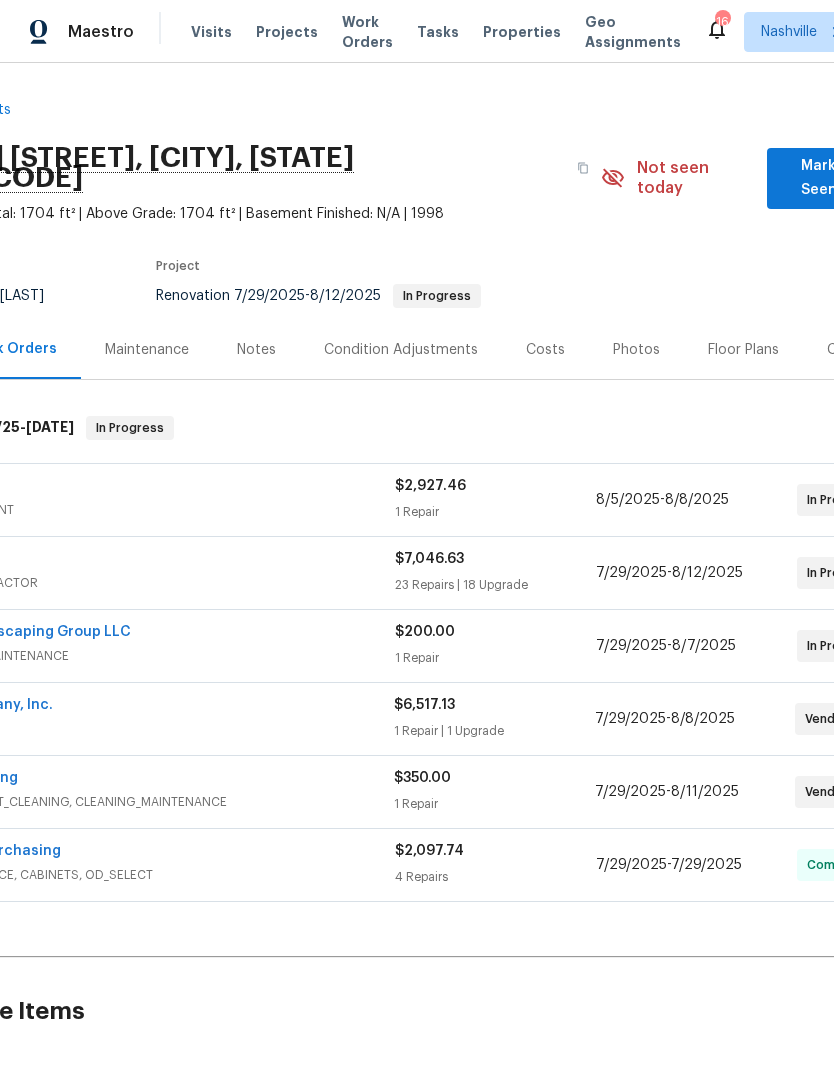 scroll, scrollTop: 4, scrollLeft: 132, axis: both 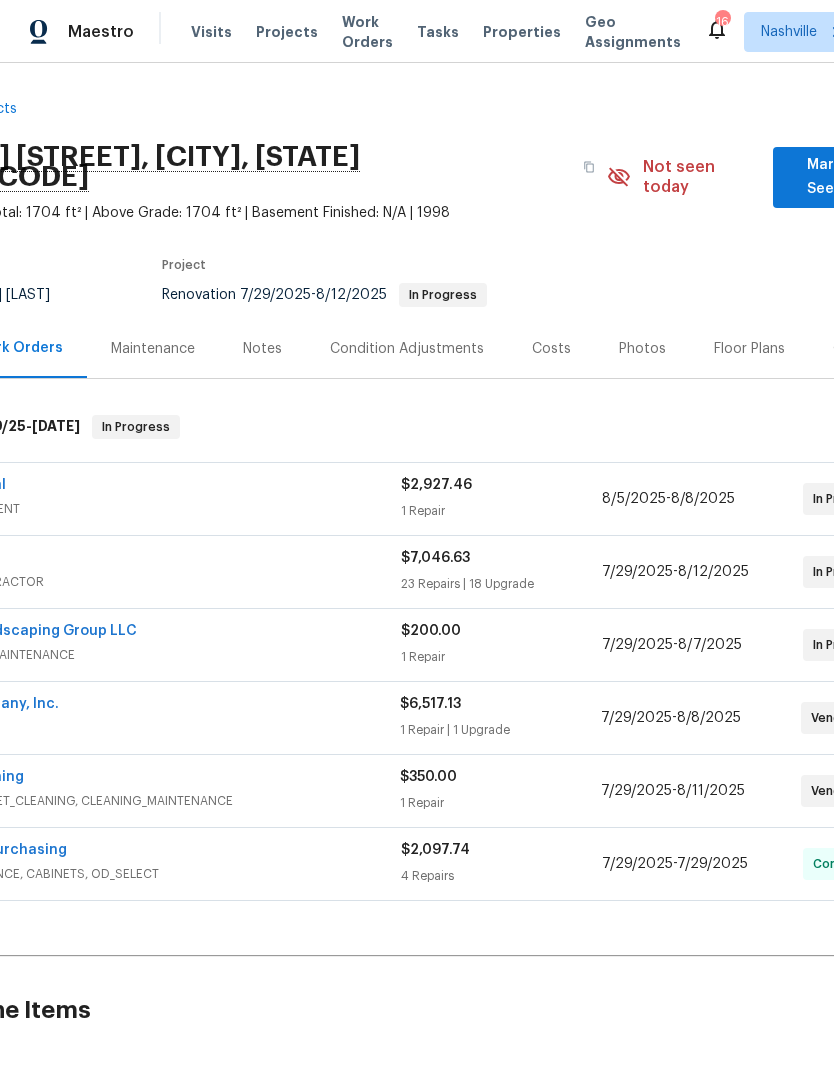 click on "Notes" at bounding box center [262, 348] 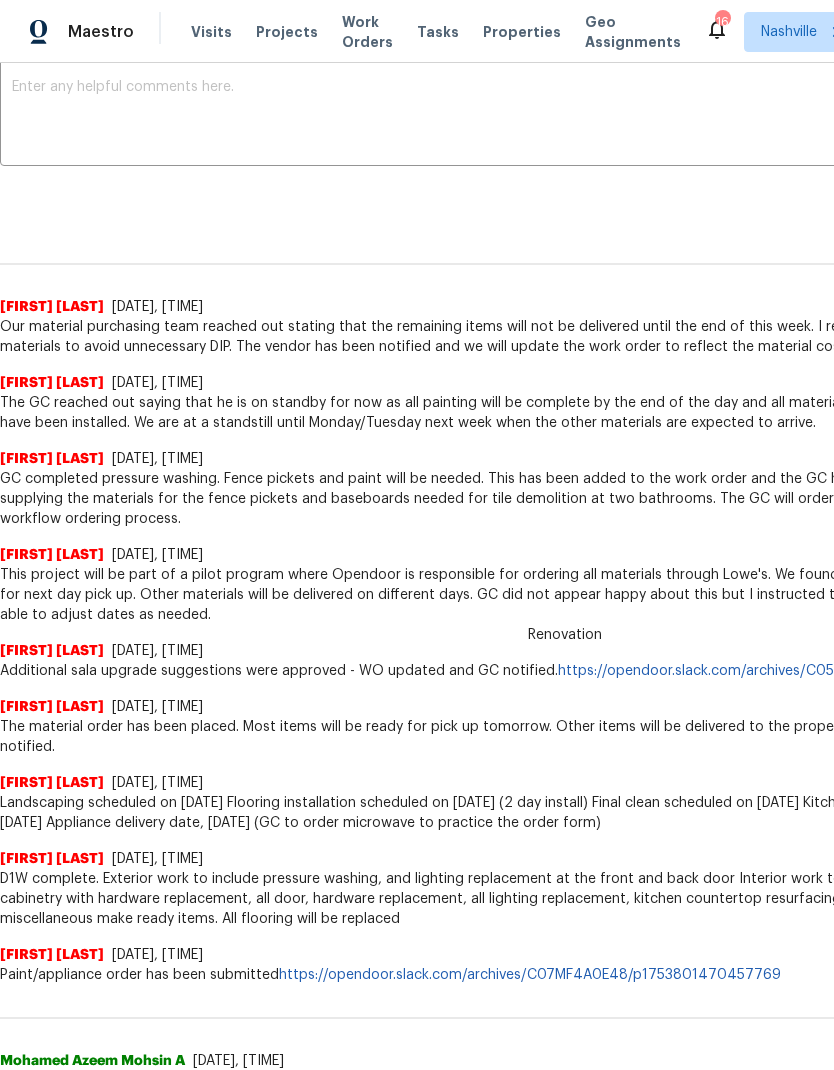 scroll, scrollTop: 369, scrollLeft: 0, axis: vertical 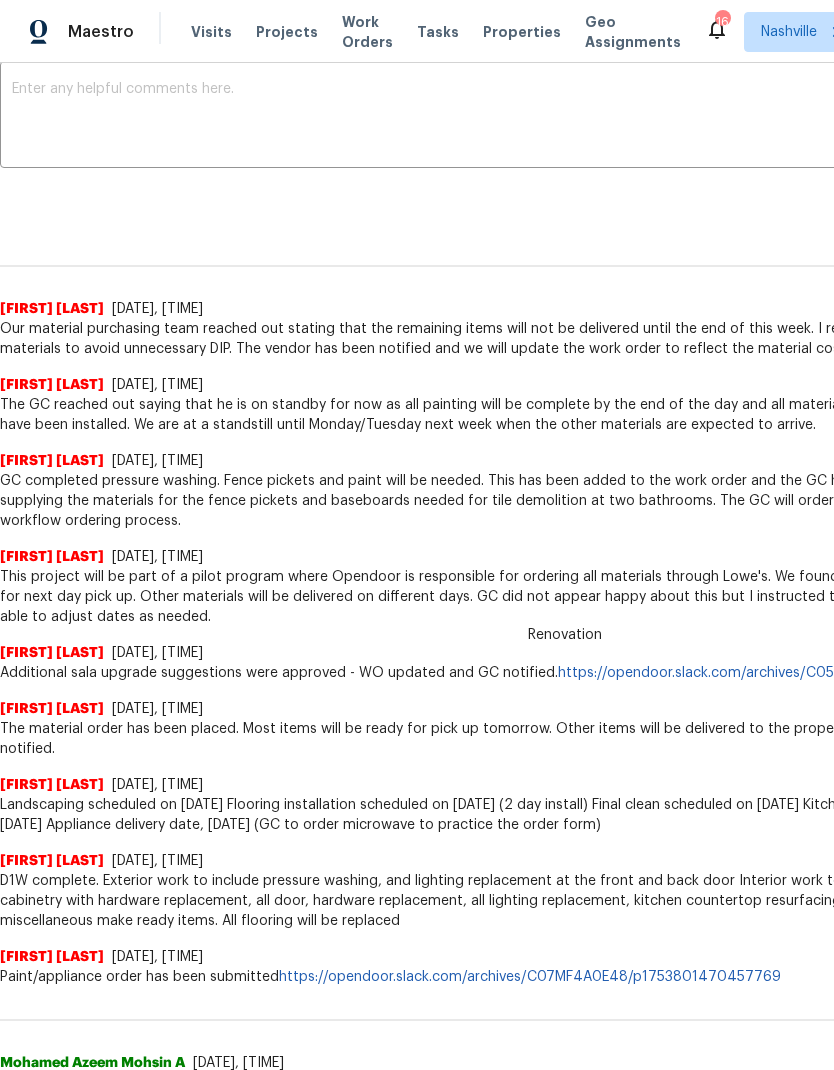 click at bounding box center [565, 117] 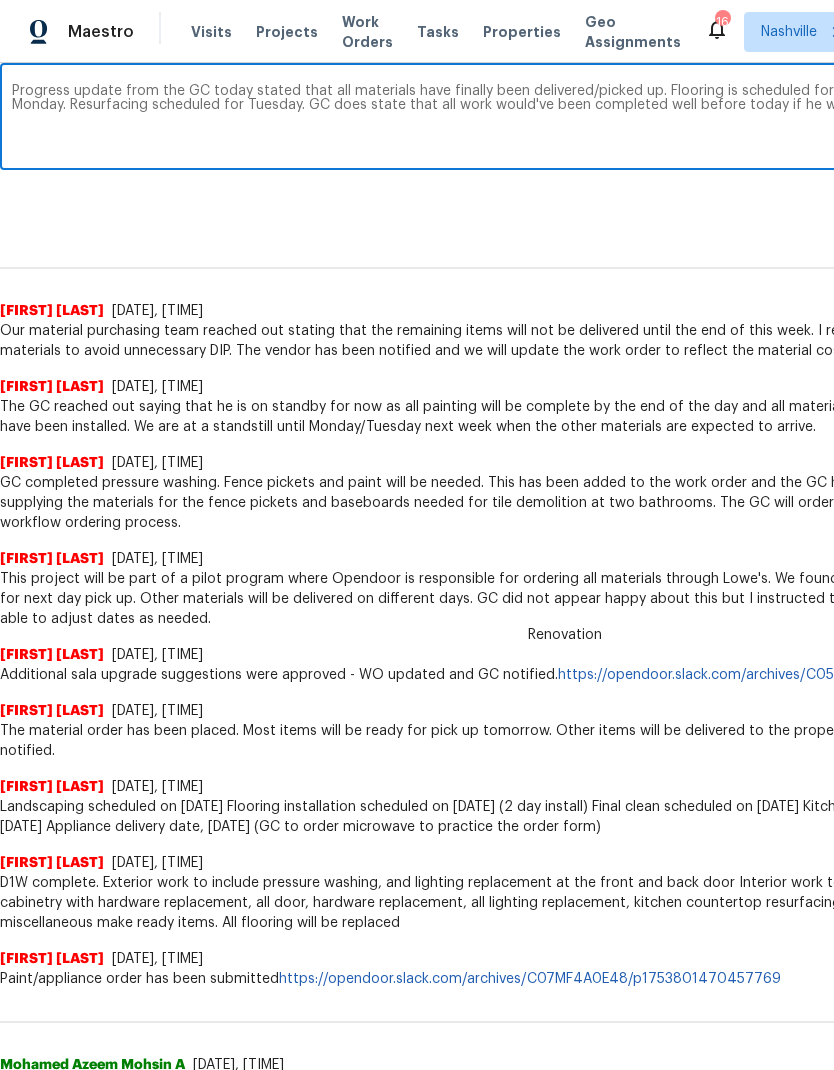 scroll, scrollTop: 367, scrollLeft: 296, axis: both 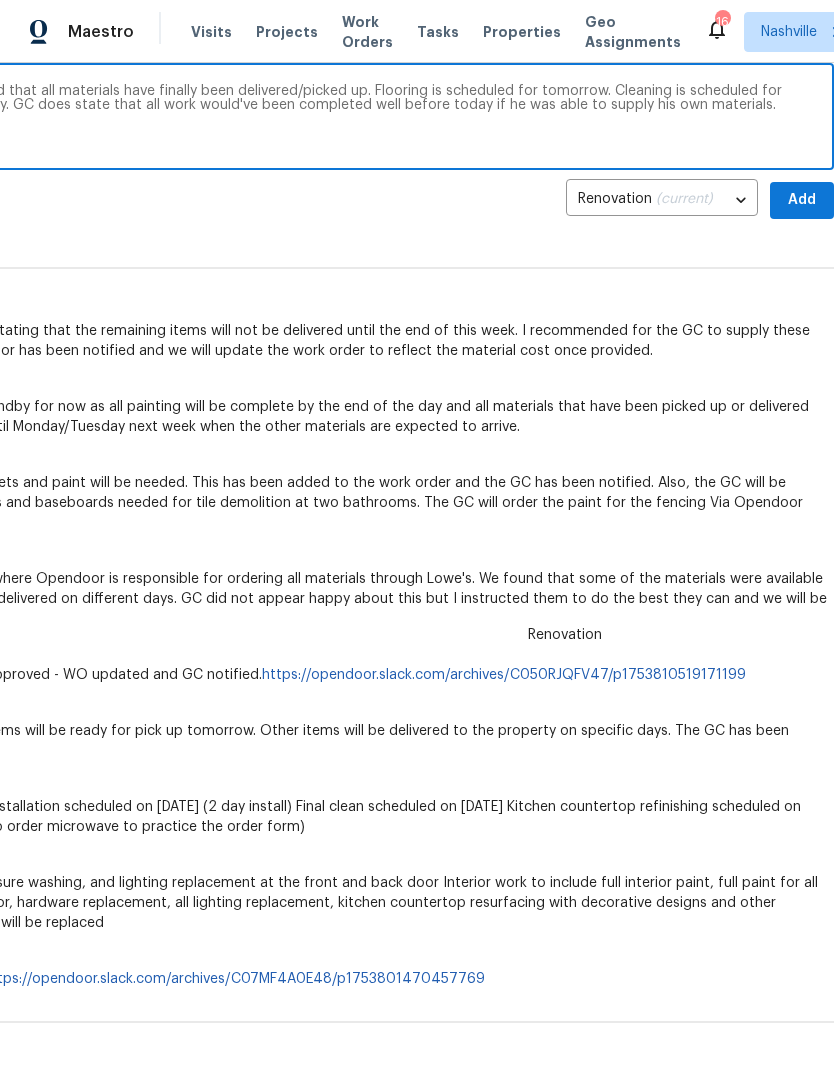 type on "Progress update from the GC today stated that all materials have finally been delivered/picked up. Flooring is scheduled for tomorrow. Cleaning is scheduled for Monday. Resurfacing scheduled for Tuesday. GC does state that all work would've been completed well before today if he was able to supply his own materials." 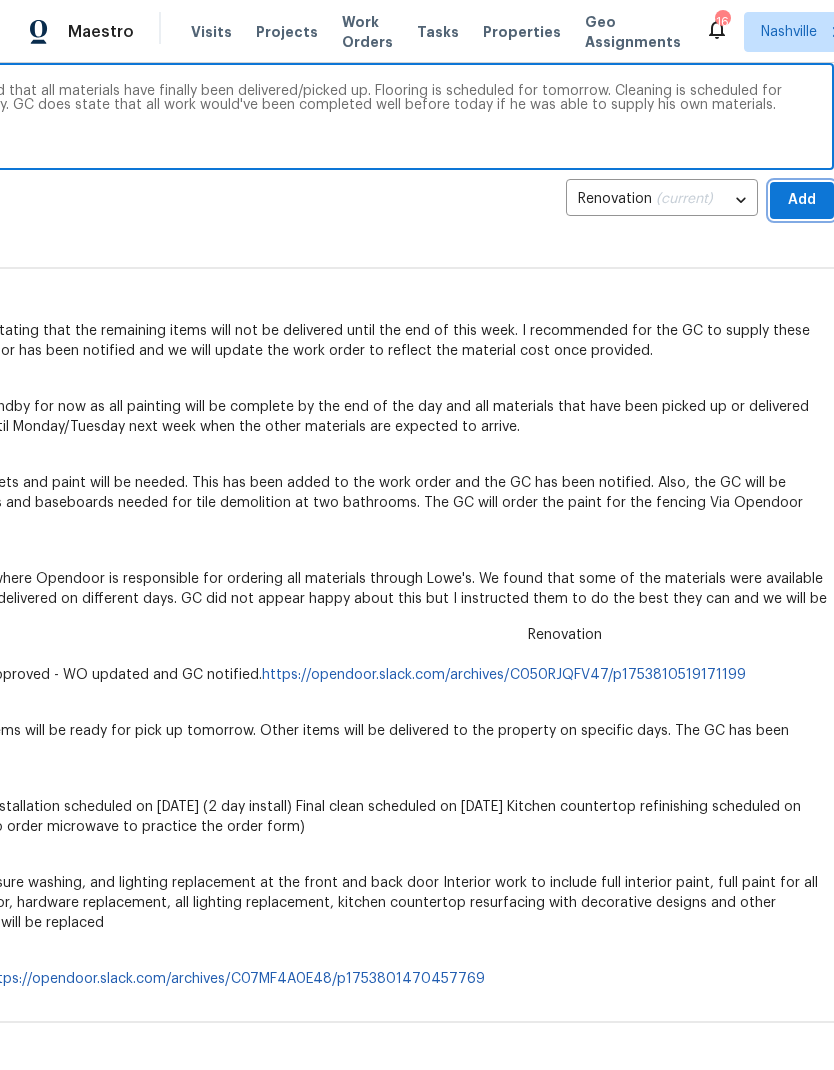 click on "Add" at bounding box center [802, 200] 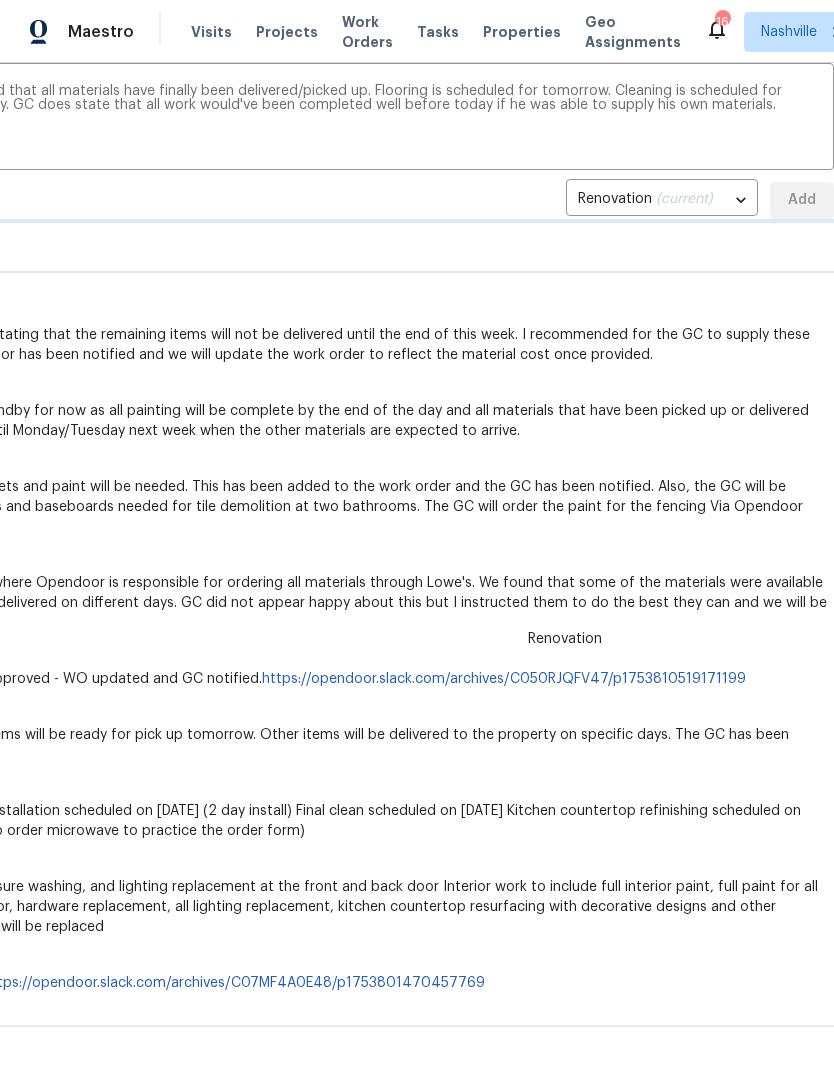 type 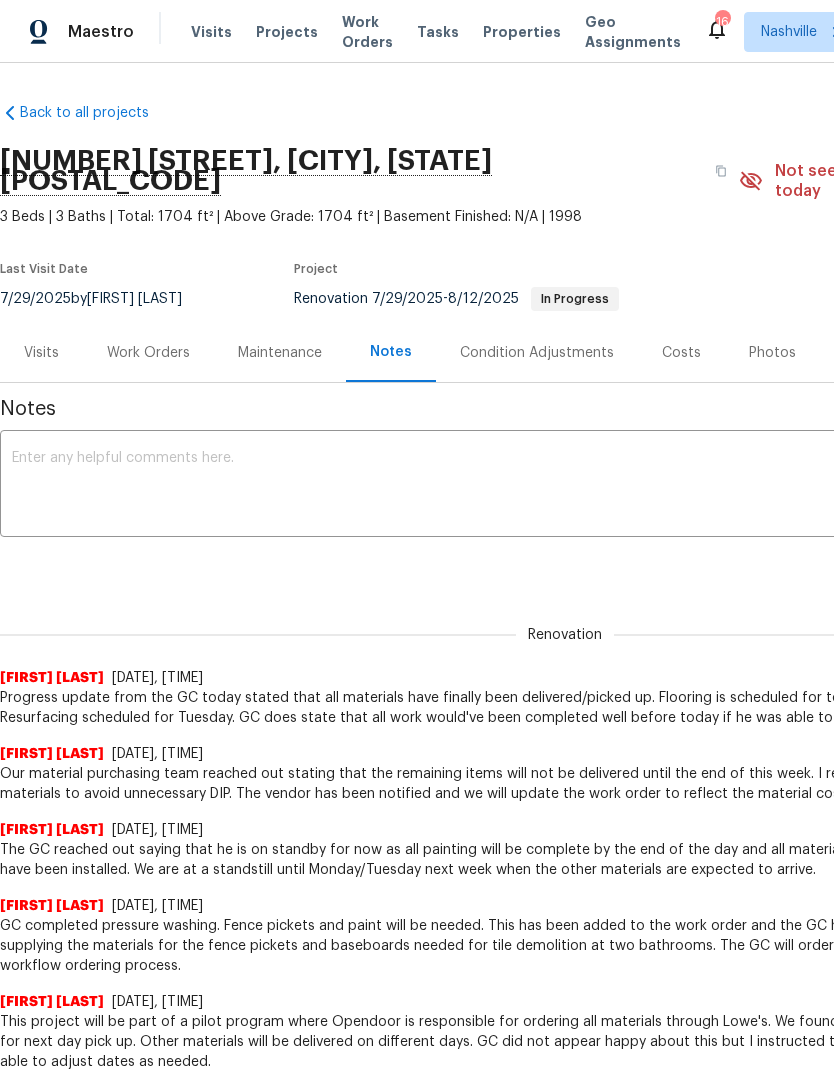 scroll, scrollTop: 0, scrollLeft: 0, axis: both 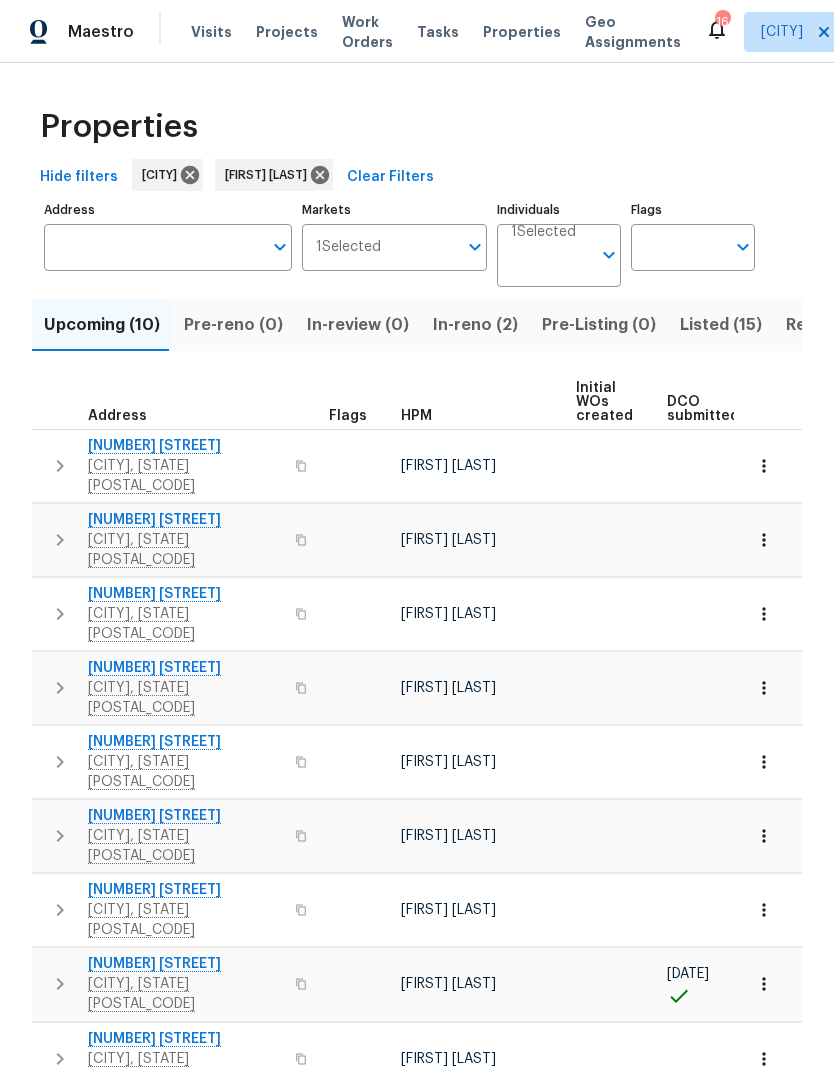 click on "1040 Double Tree Ln [CITY], [STATE] [POSTAL_CODE] [FIRST] [LAST] 08/18/25 08/19/25 3483 Big Springs Rd [CITY], [STATE] [POSTAL_CODE] [FIRST] [LAST] 09/19/25 09/22/25 107 Paixham Pl [CITY], [STATE] [POSTAL_CODE] [FIRST] [LAST] 08/27/25 08/28/25 624 Stonebridge Ln [CITY], [STATE] [POSTAL_CODE] [FIRST] [LAST] 08/13/25 08/30/25 09/02/25 952 Draughon Dr [CITY], [STATE] [POSTAL_CODE] [FIRST] [LAST] 08/13/25 08/14/25 300 Whisper Wood Way [CITY], [STATE] [POSTAL_CODE] [FIRST] [LAST] 09/30/25 10/01/25 5024 Espy Ave [CITY], [STATE] [POSTAL_CODE] [FIRST] [LAST] 09/05/25 09/08/25 844 College St [CITY], [STATE] [POSTAL_CODE] [FIRST] [LAST] 08/05/25 08/14/25 08/15/25 207 Walnut St [CITY], [STATE] [POSTAL_CODE] [FIRST] [LAST] 08/20/25 08/21/25 1202 52E Hwy [CITY], [STATE] [POSTAL_CODE] [FIRST] [LAST] 08/25/25 08/26/25" at bounding box center (683, 800) 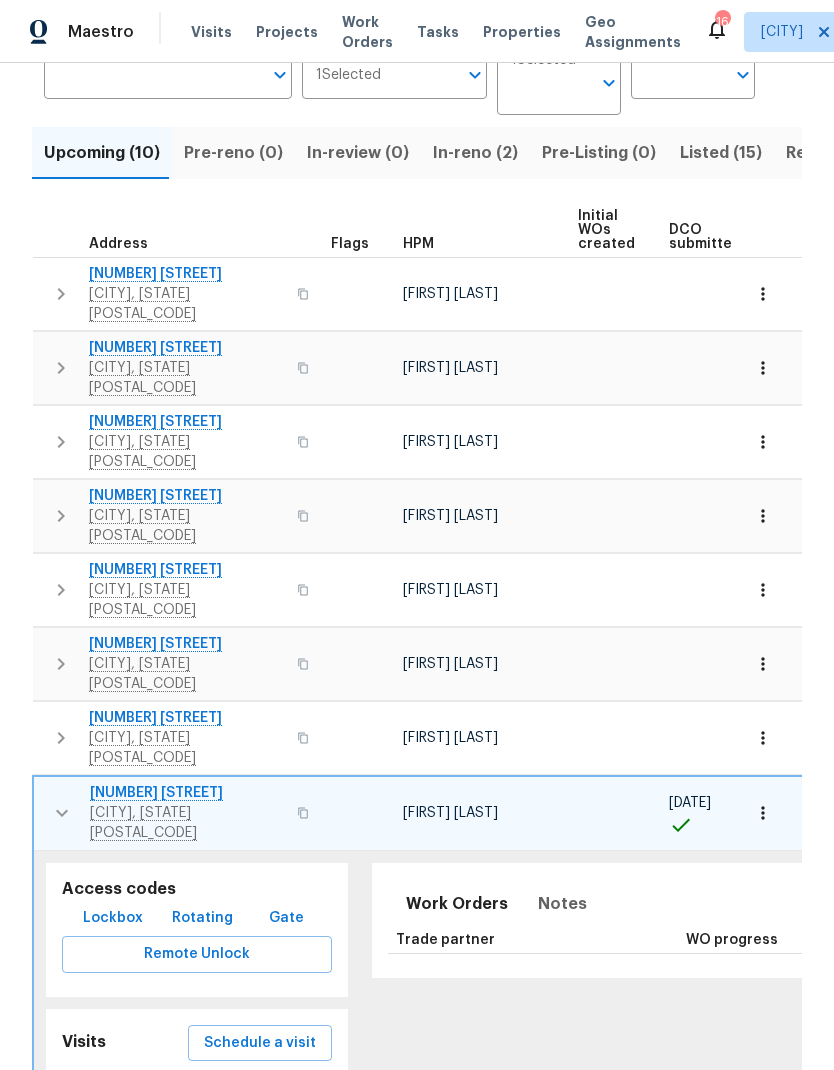 scroll, scrollTop: 264, scrollLeft: 0, axis: vertical 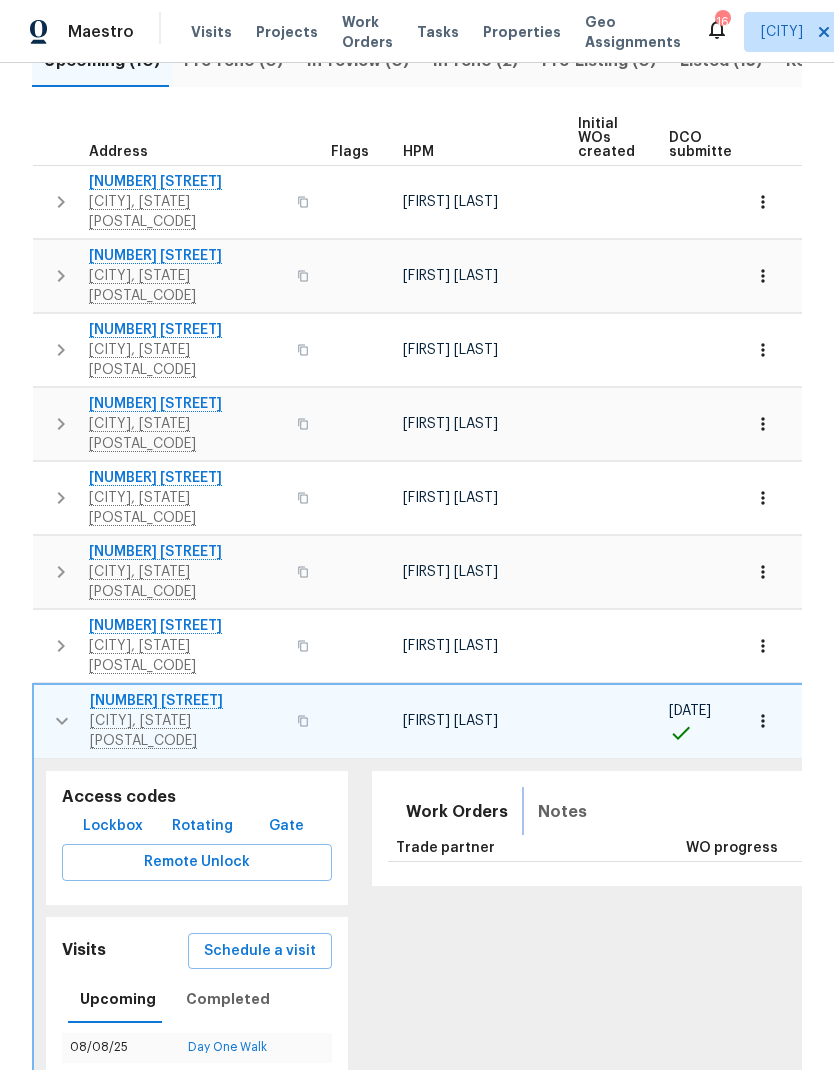 click on "Notes" at bounding box center [562, 812] 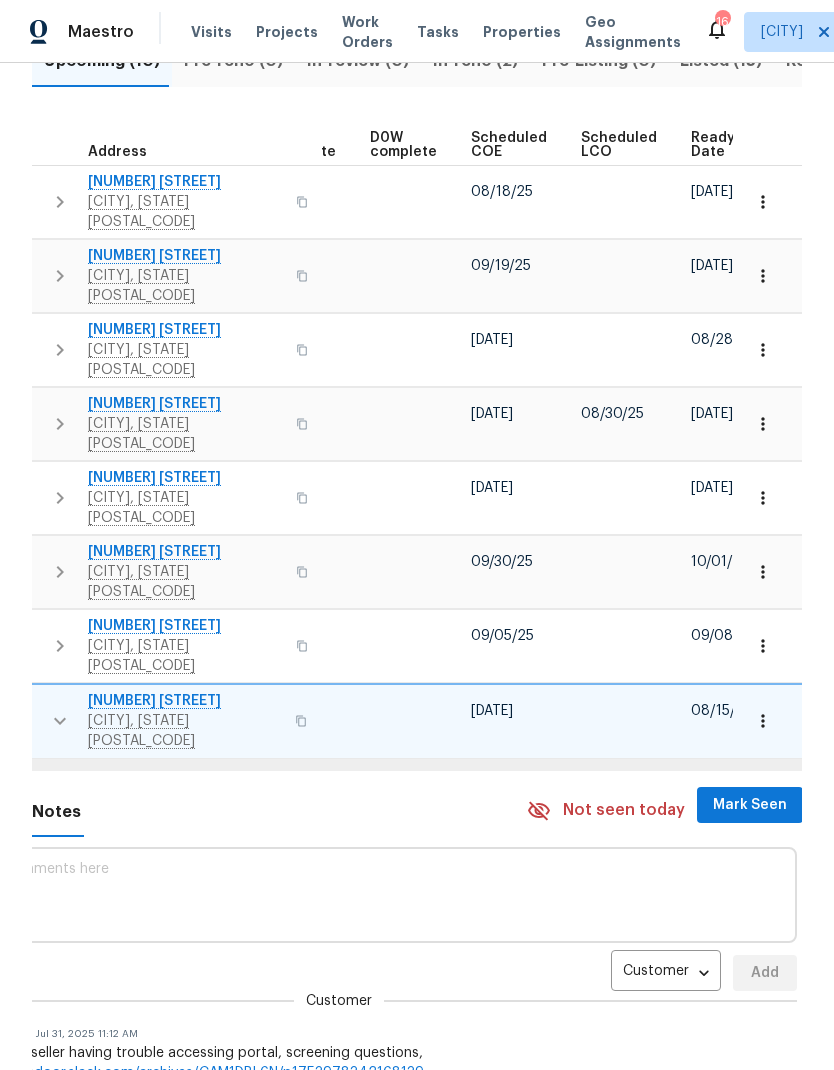 scroll, scrollTop: 0, scrollLeft: 505, axis: horizontal 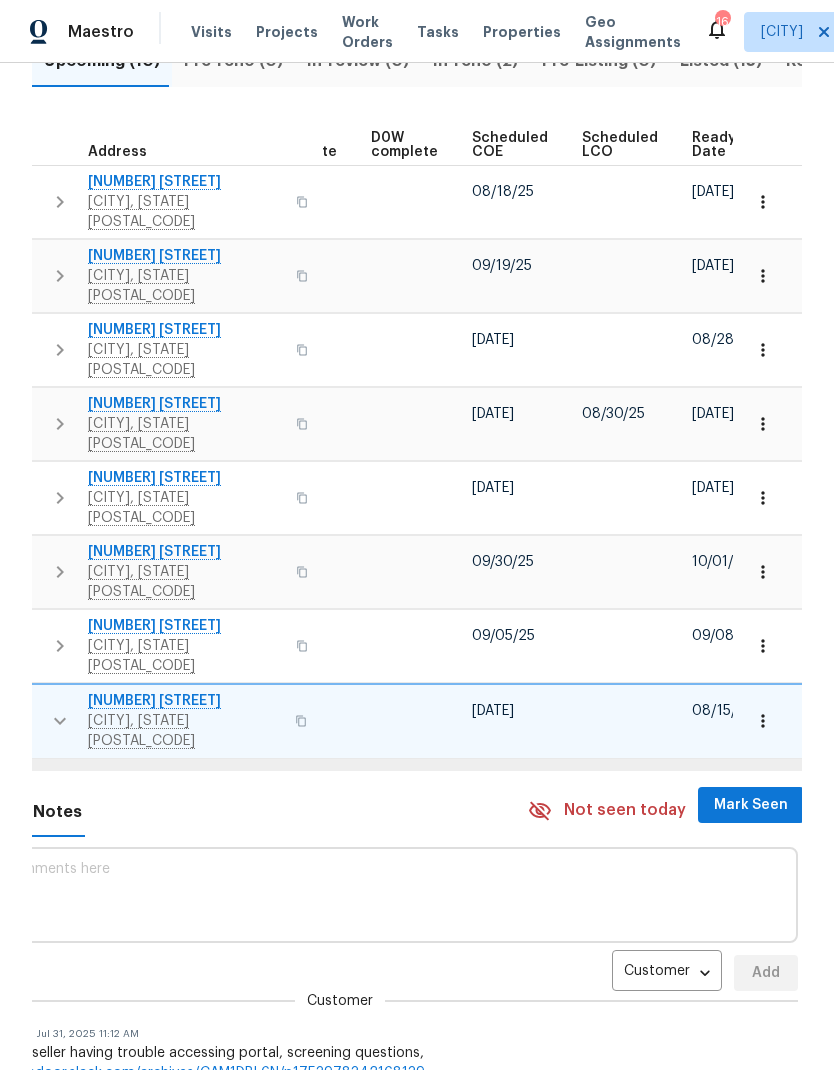 click on "Maestro Visits Projects Work Orders Tasks Properties Geo Assignments 16 Nashville Eric Ovalle Properties Hide filters Nashville Eric Ovalle Clear Filters Address Address Markets 1  Selected Markets Individuals 1  Selected Individuals Flags Flags Upcoming (10) Pre-reno (0) In-review (0) In-reno (2) Pre-Listing (0) Listed (15) Resale (8) Done (341) Unknown (0) Address Flags HPM Initial WOs created DCO submitted DCO complete D0W complete Scheduled COE Scheduled LCO Ready Date 1040 Double Tree Ln Gallatin, TN 37066 Eric Ovalle 08/18/25 08/19/25 3483 Big Springs Rd Lebanon, TN 37090 Eric Ovalle 09/19/25 09/22/25 107 Paixham Pl Mount Juliet, TN 37122 Eric Ovalle 08/27/25 08/28/25 624 Stonebridge Ln Mount Juliet, TN 37122 Eric Ovalle 08/13/25 08/30/25 09/02/25 952 Draughon Dr Greenbrier, TN 37073 Eric Ovalle 08/13/25 08/14/25 300 Whisper Wood Way Lebanon, TN 37087 Eric Ovalle 09/30/25 10/01/25 5024 Espy Ave White House, TN 37188 Eric Ovalle 09/05/25 09/08/25 844 College St Portland, TN 37148 Eric Ovalle 08/05/25 ​" at bounding box center (417, 535) 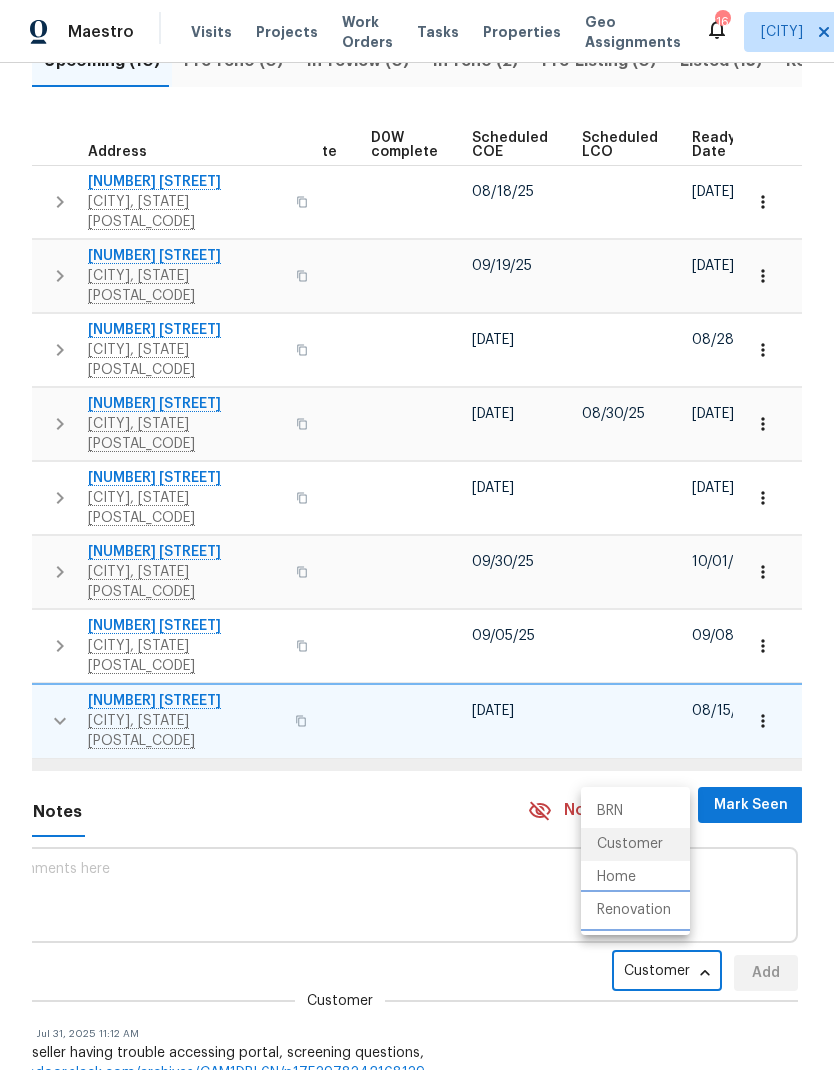 click on "Renovation" at bounding box center (635, 910) 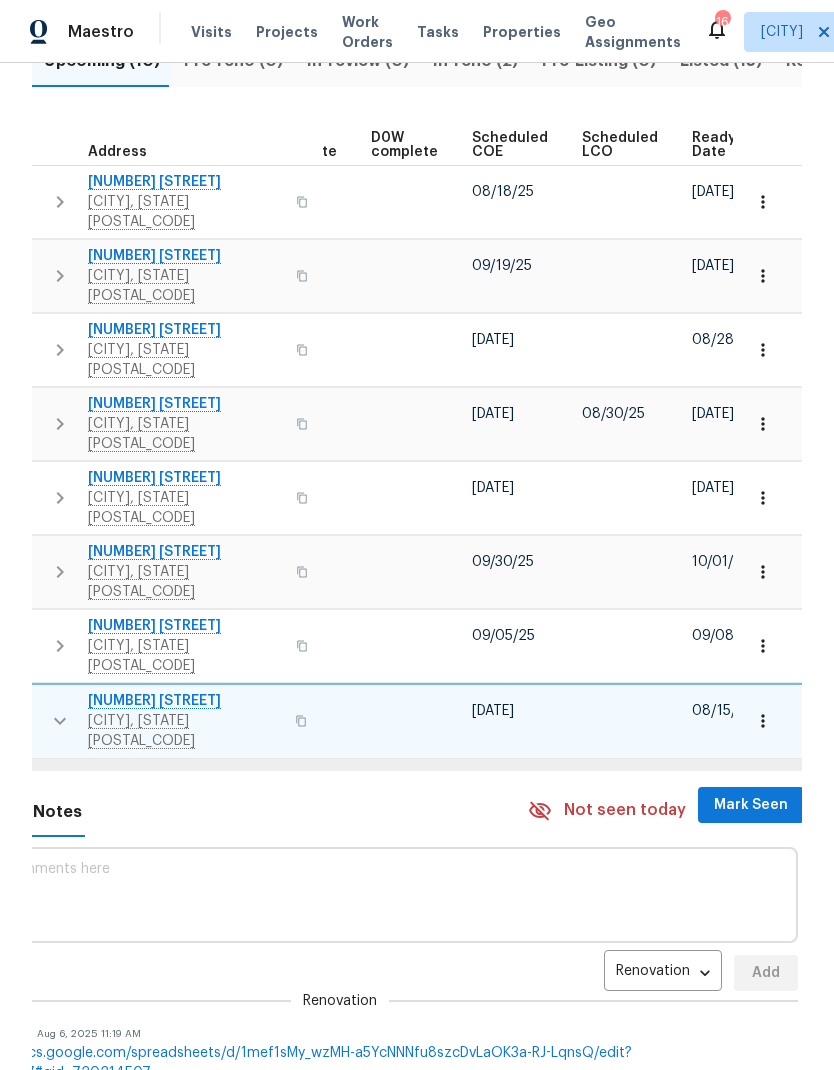 click on "Mark Seen" at bounding box center [751, 805] 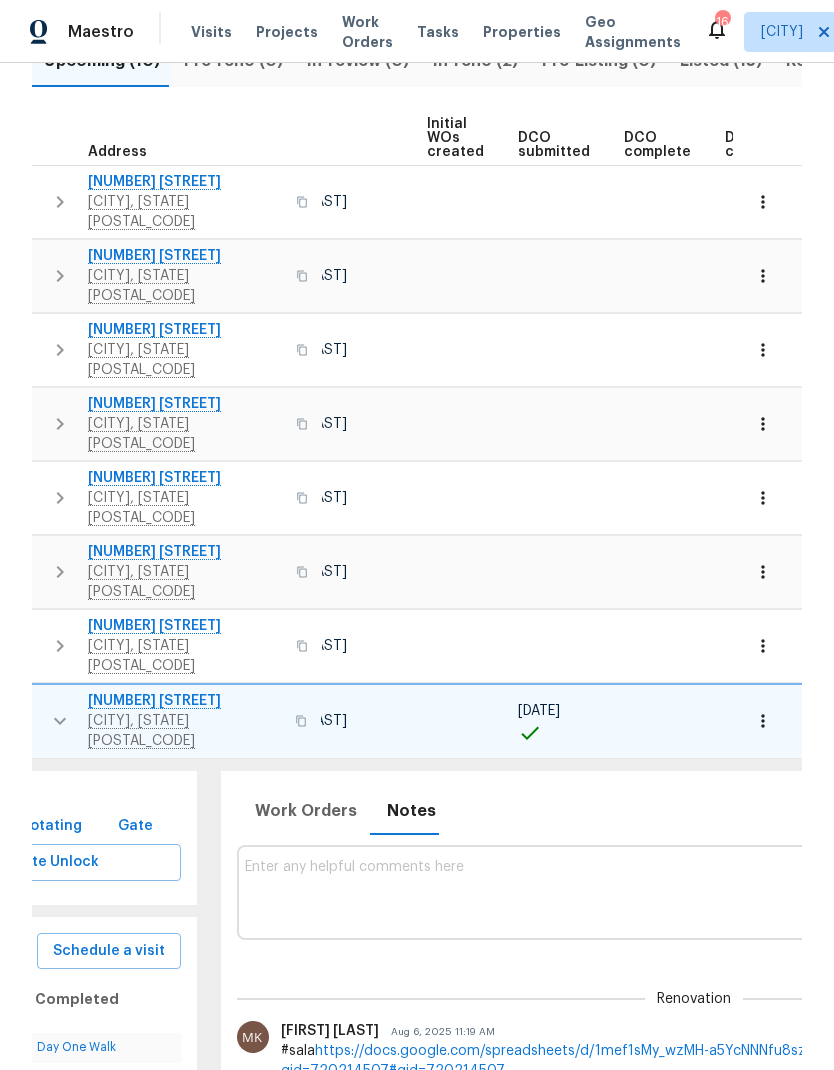 scroll, scrollTop: 0, scrollLeft: 155, axis: horizontal 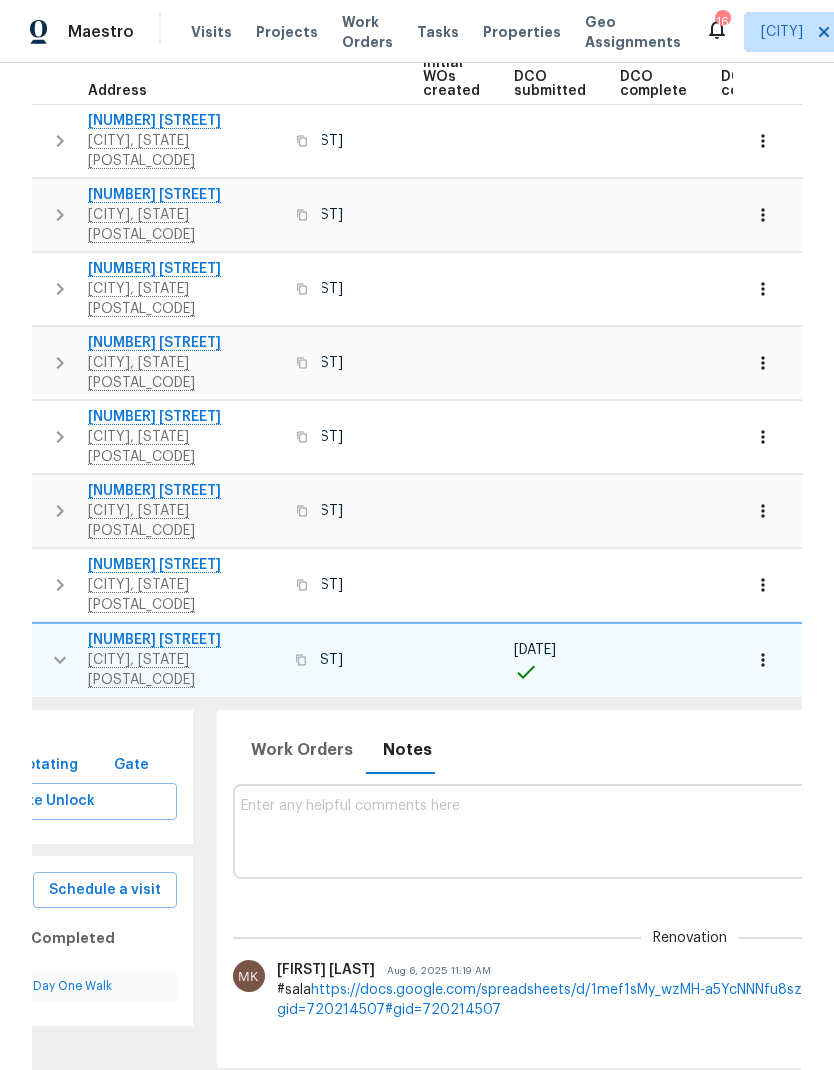 click on "https://docs.google.com/spreadsheets/d/1mef1sMy_wzMH-a5YcNNNfu8szcDvLaOK3a-RJ-LqnsQ/edit?gid=720214507#gid=720214507" at bounding box center [629, 1000] 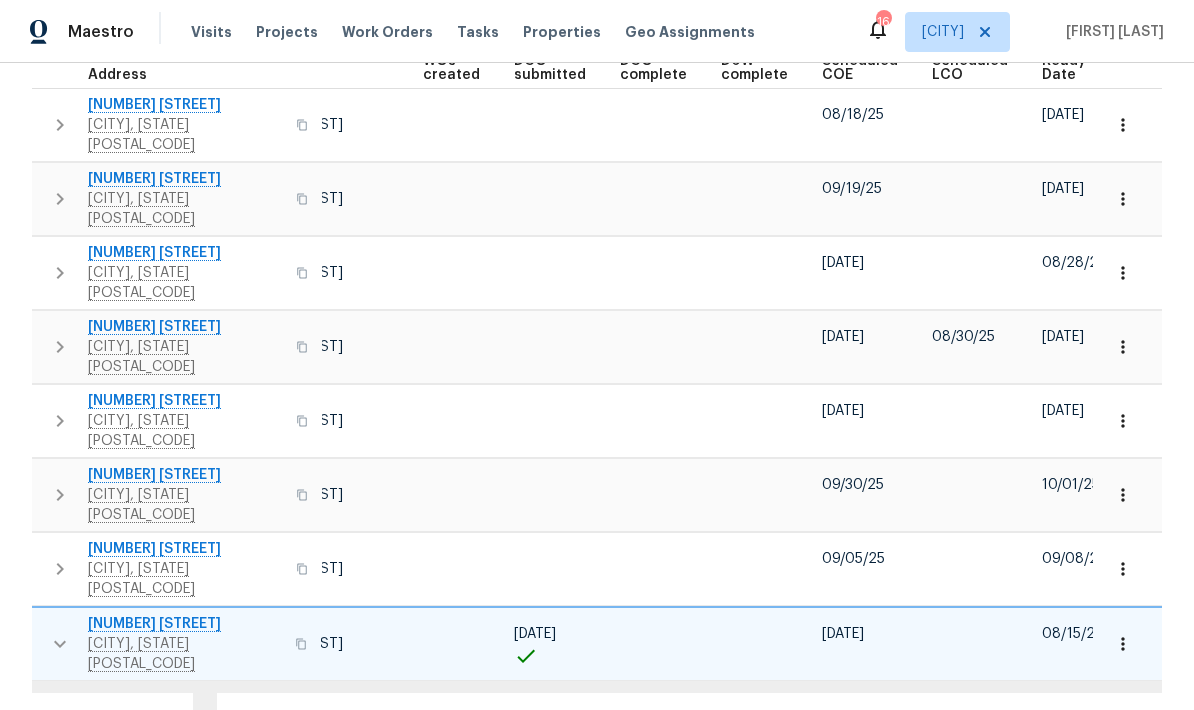 scroll, scrollTop: 0, scrollLeft: 145, axis: horizontal 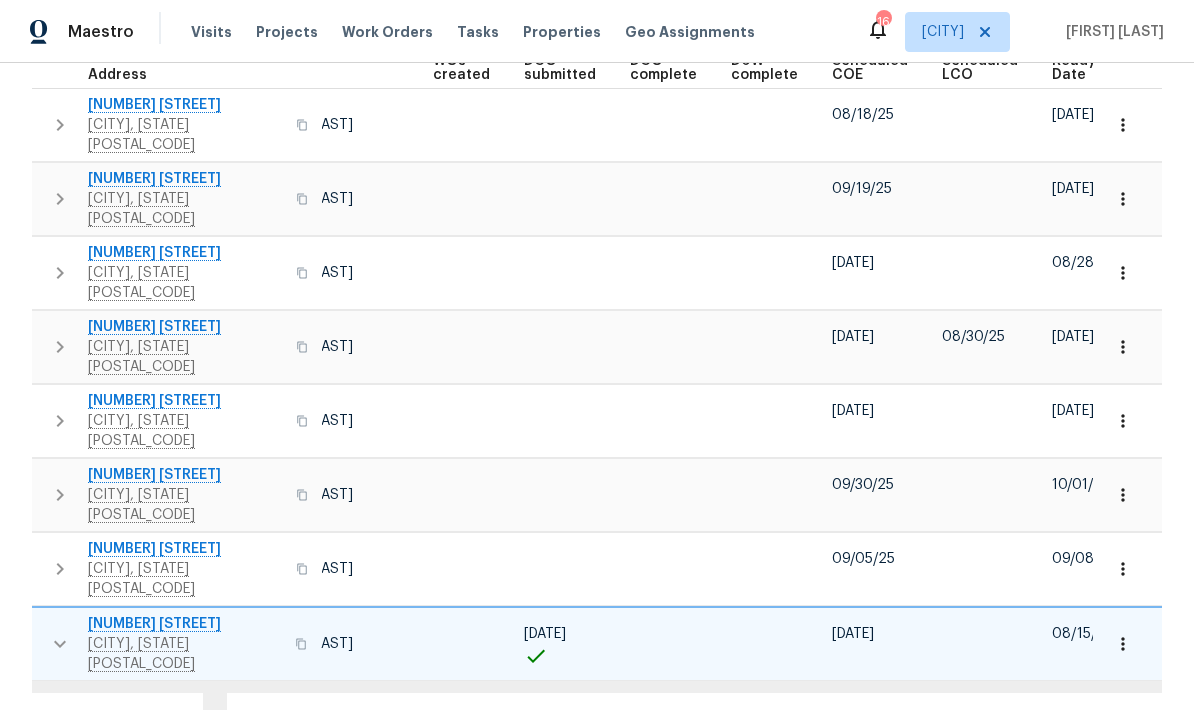 click 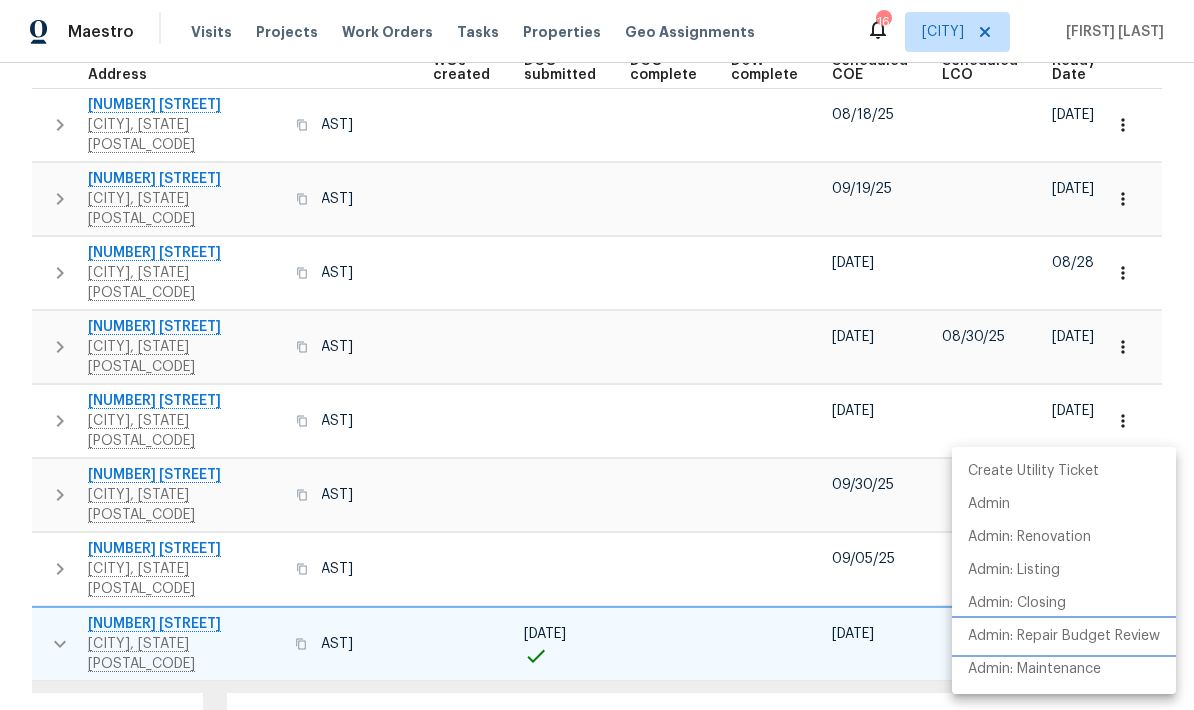 click on "Admin: Repair Budget Review" at bounding box center [1064, 636] 